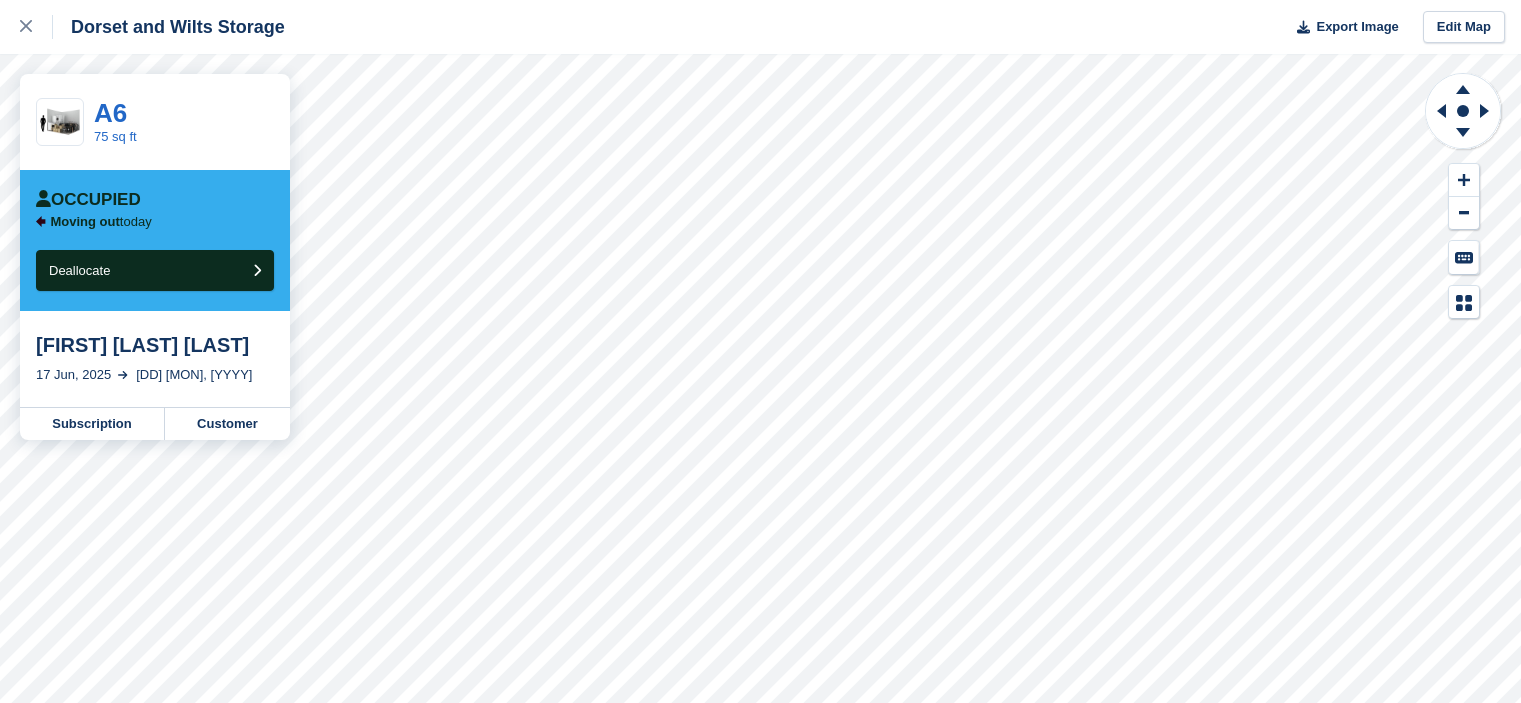 scroll, scrollTop: 0, scrollLeft: 0, axis: both 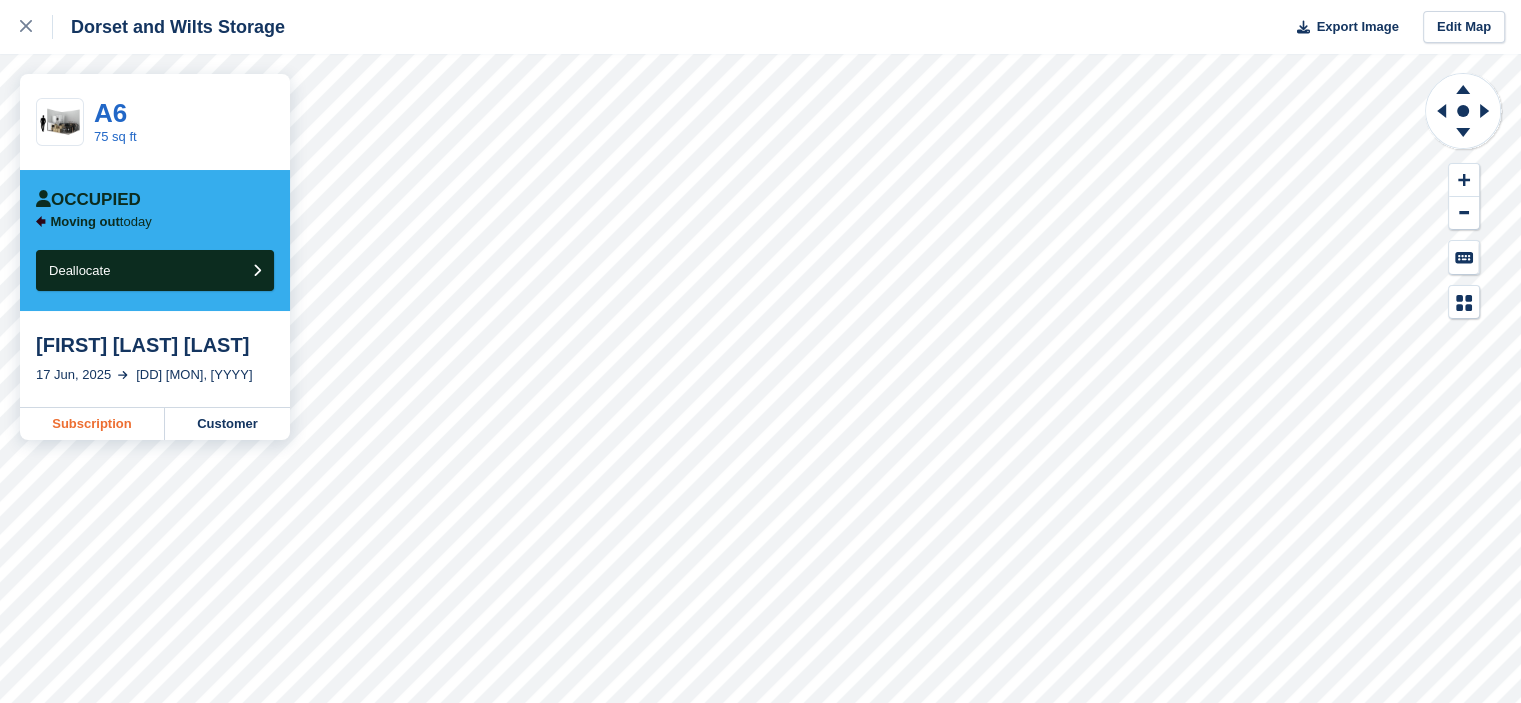 click on "Subscription" at bounding box center (92, 424) 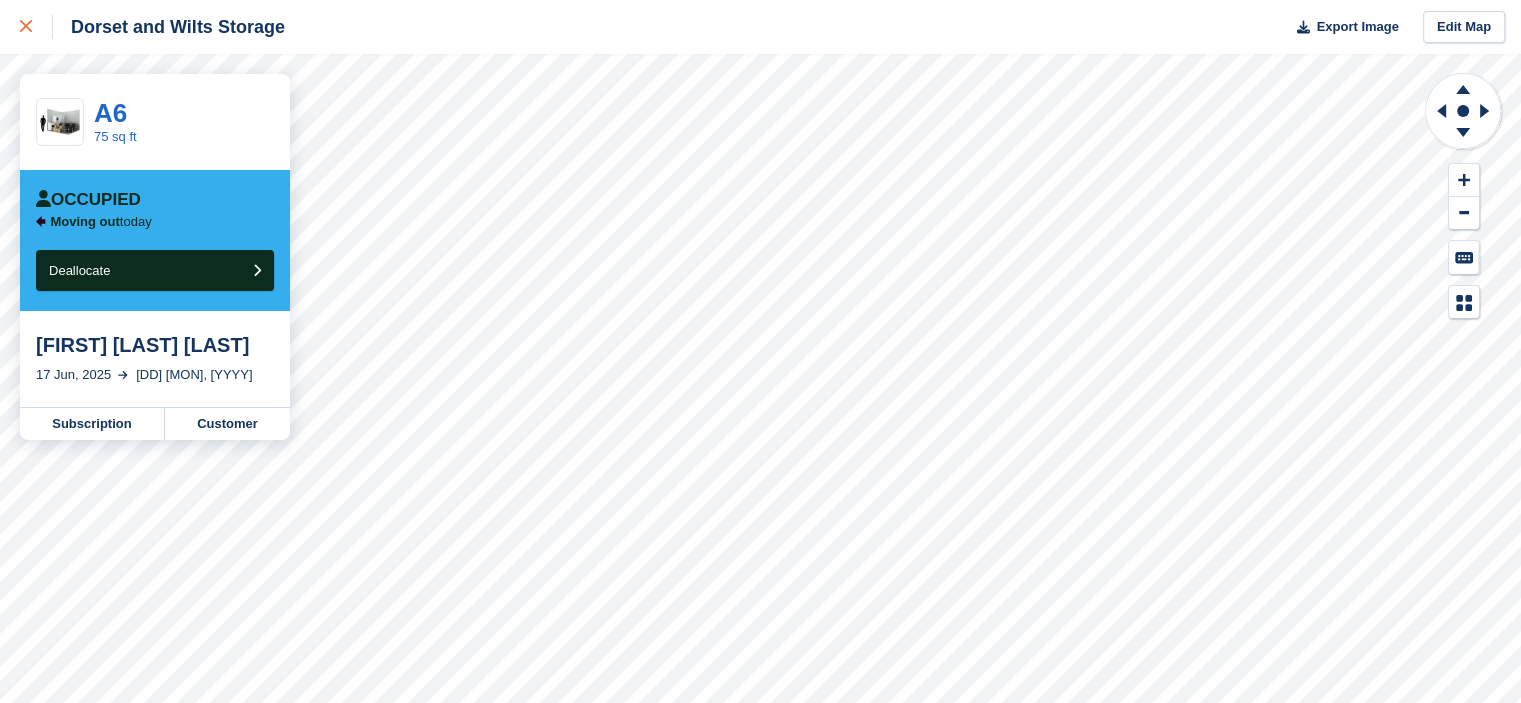 click 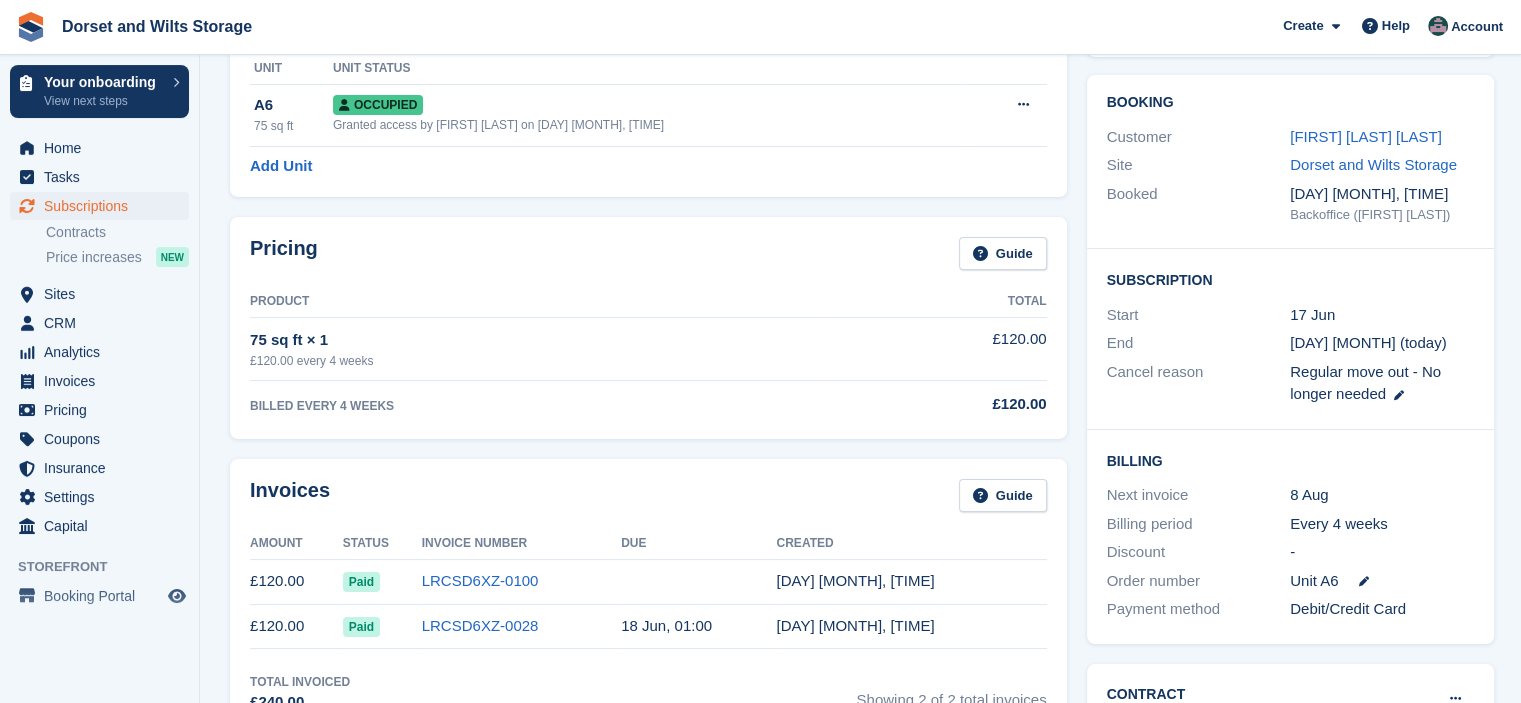 scroll, scrollTop: 0, scrollLeft: 0, axis: both 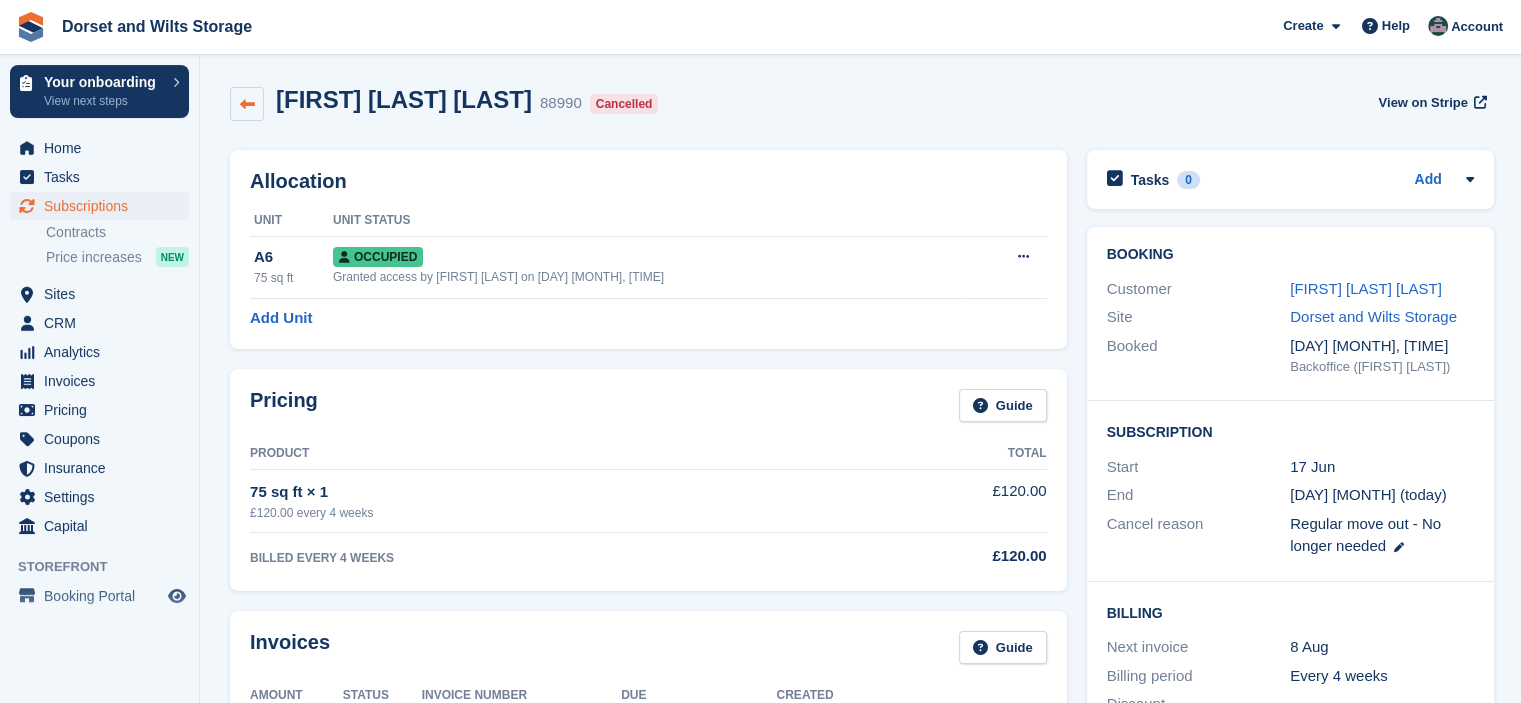 click at bounding box center (247, 104) 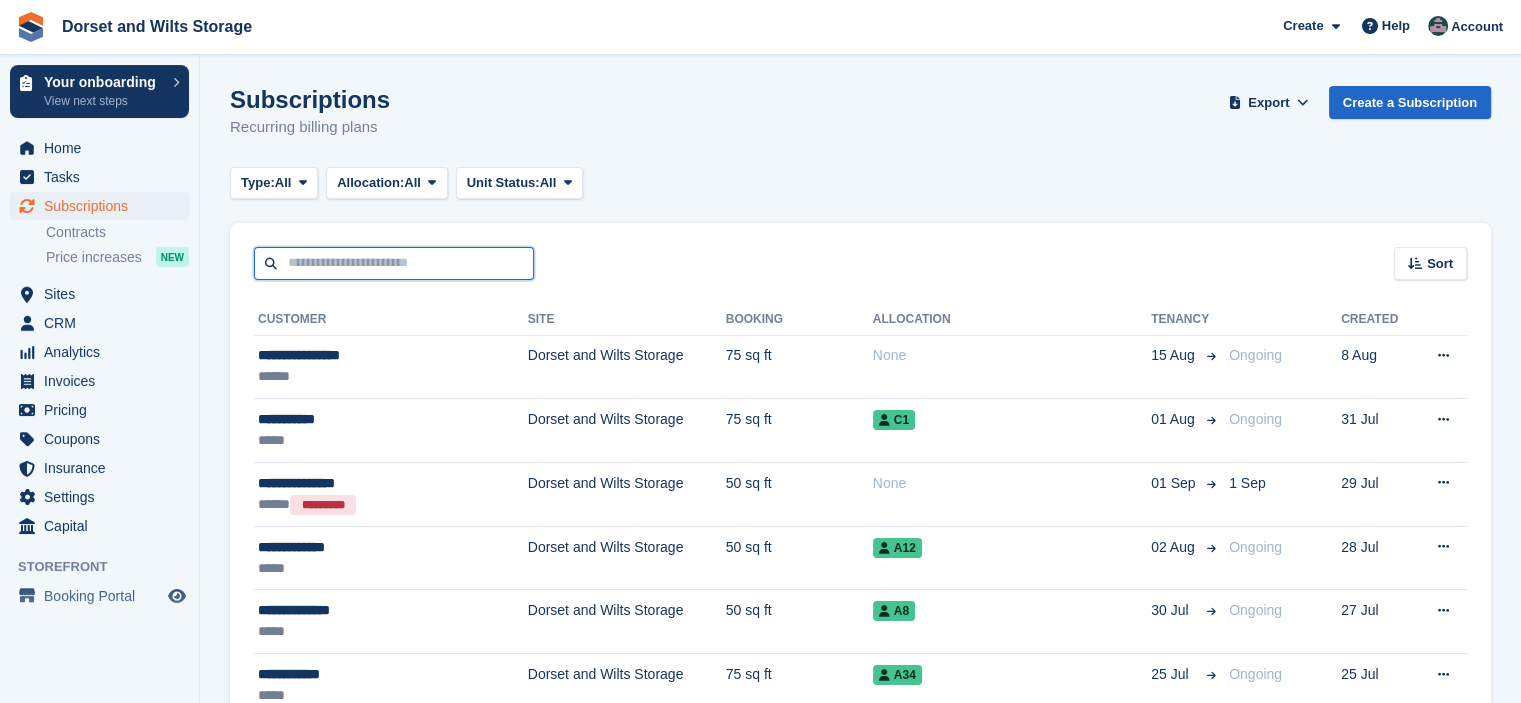 click at bounding box center [394, 263] 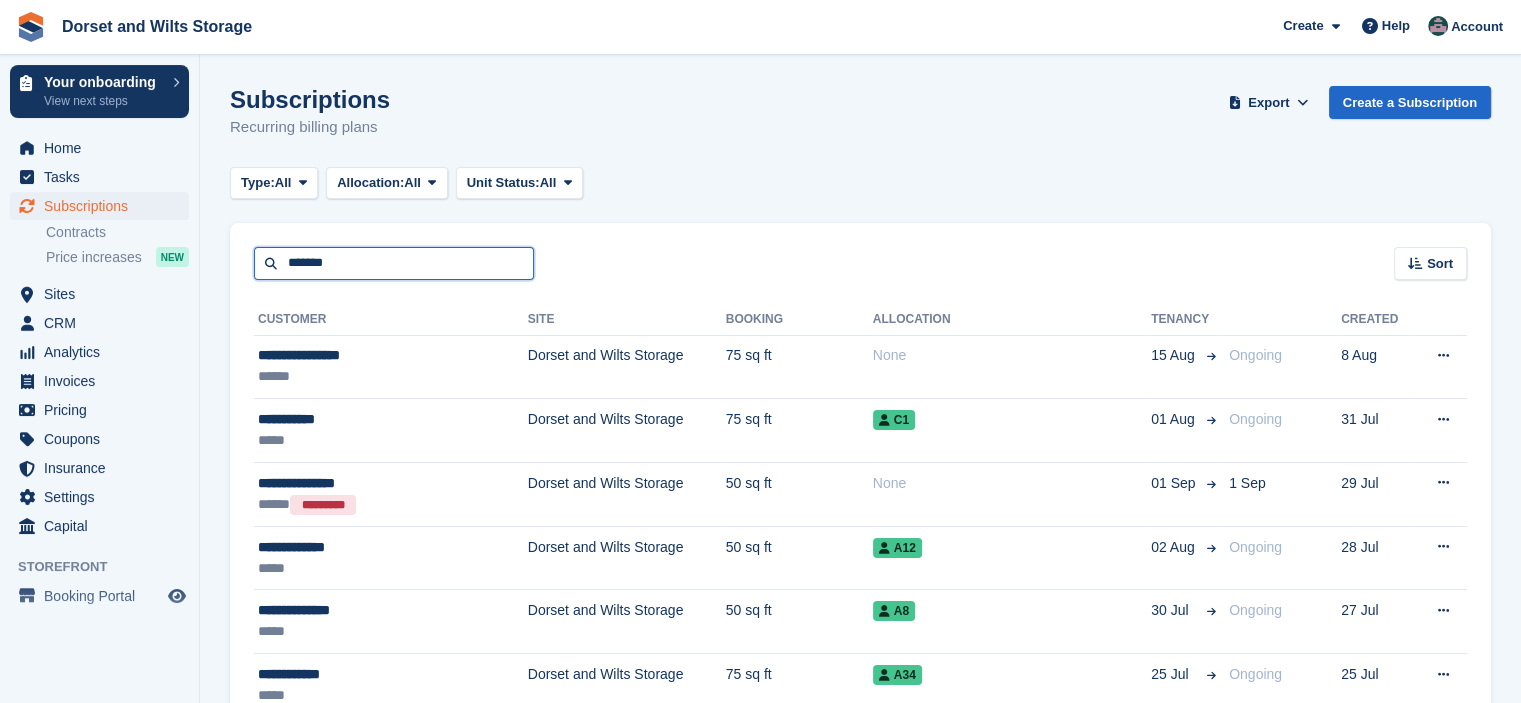 type on "*******" 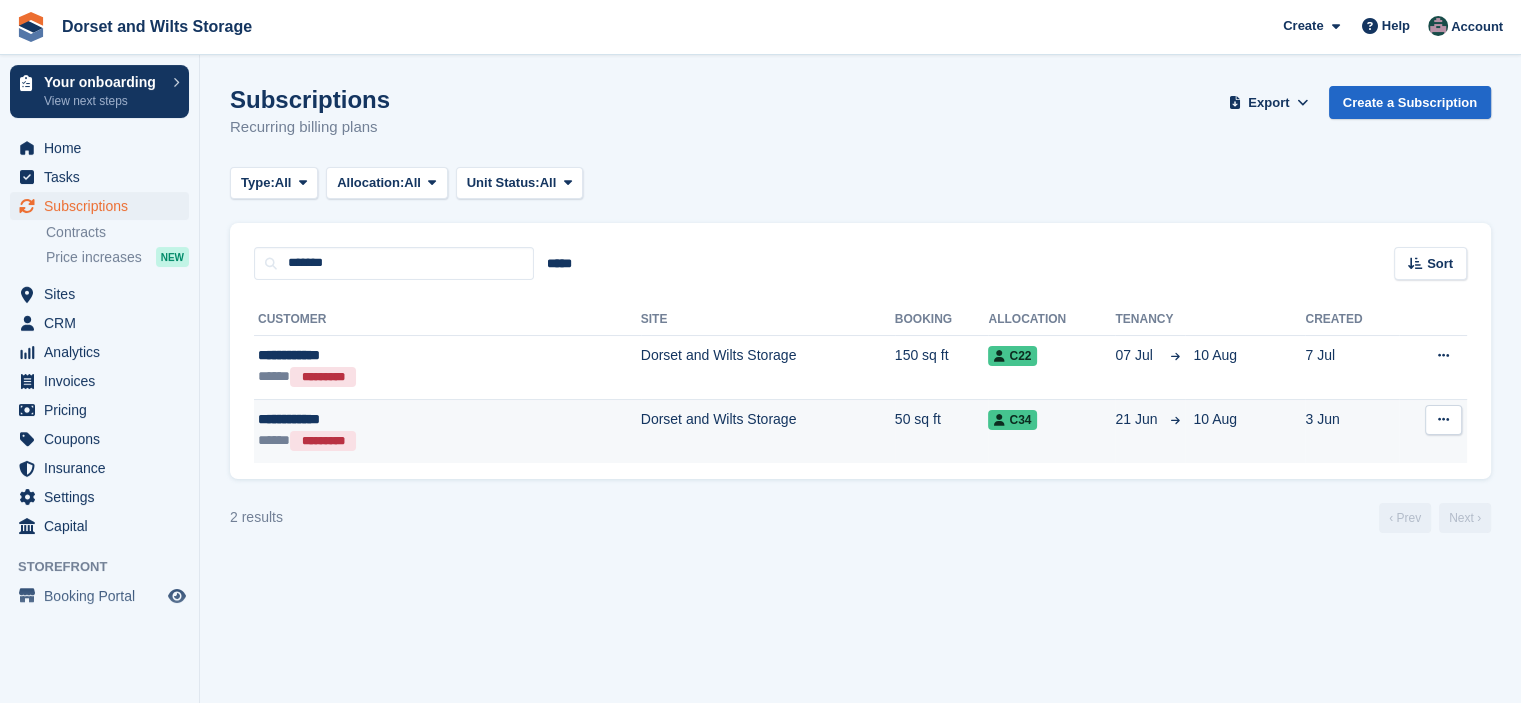 click on "**********" at bounding box center (374, 419) 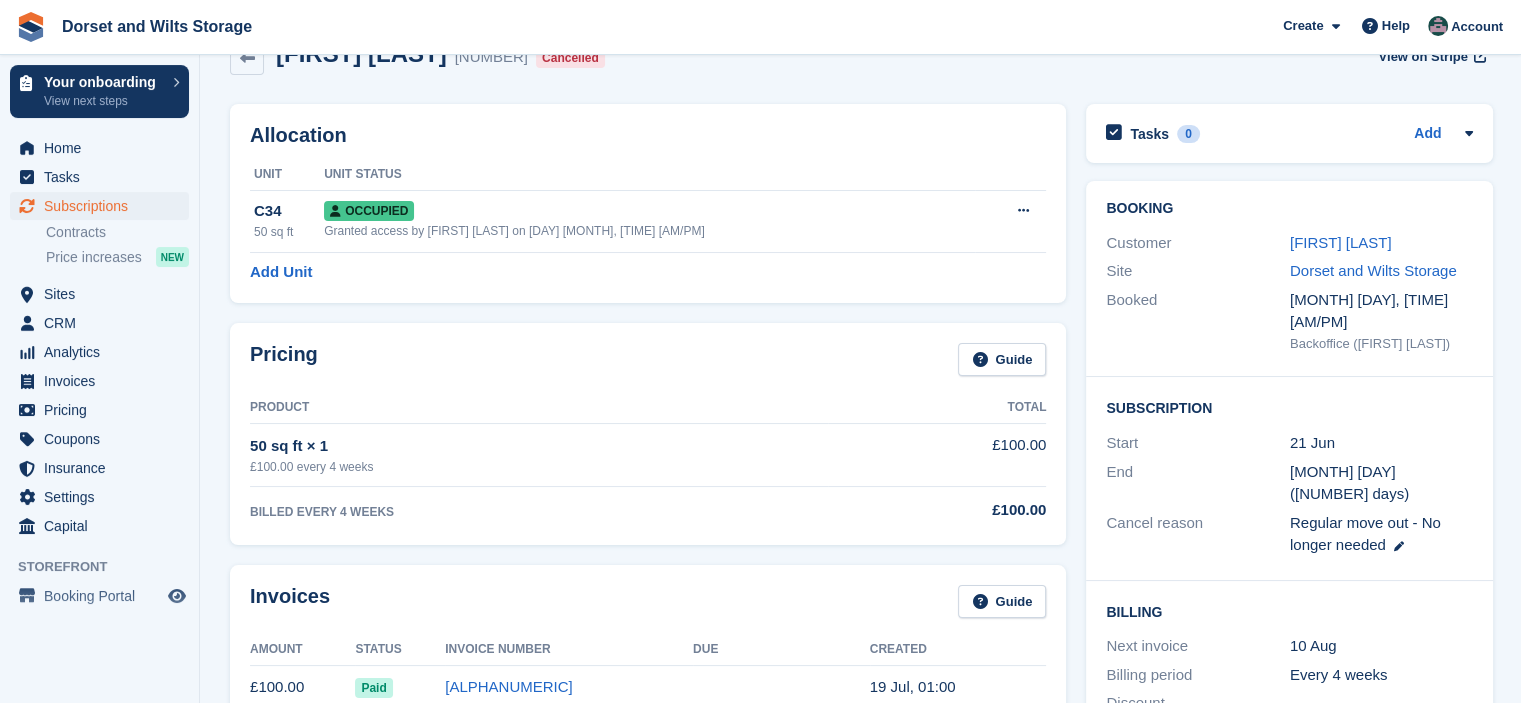 scroll, scrollTop: 0, scrollLeft: 0, axis: both 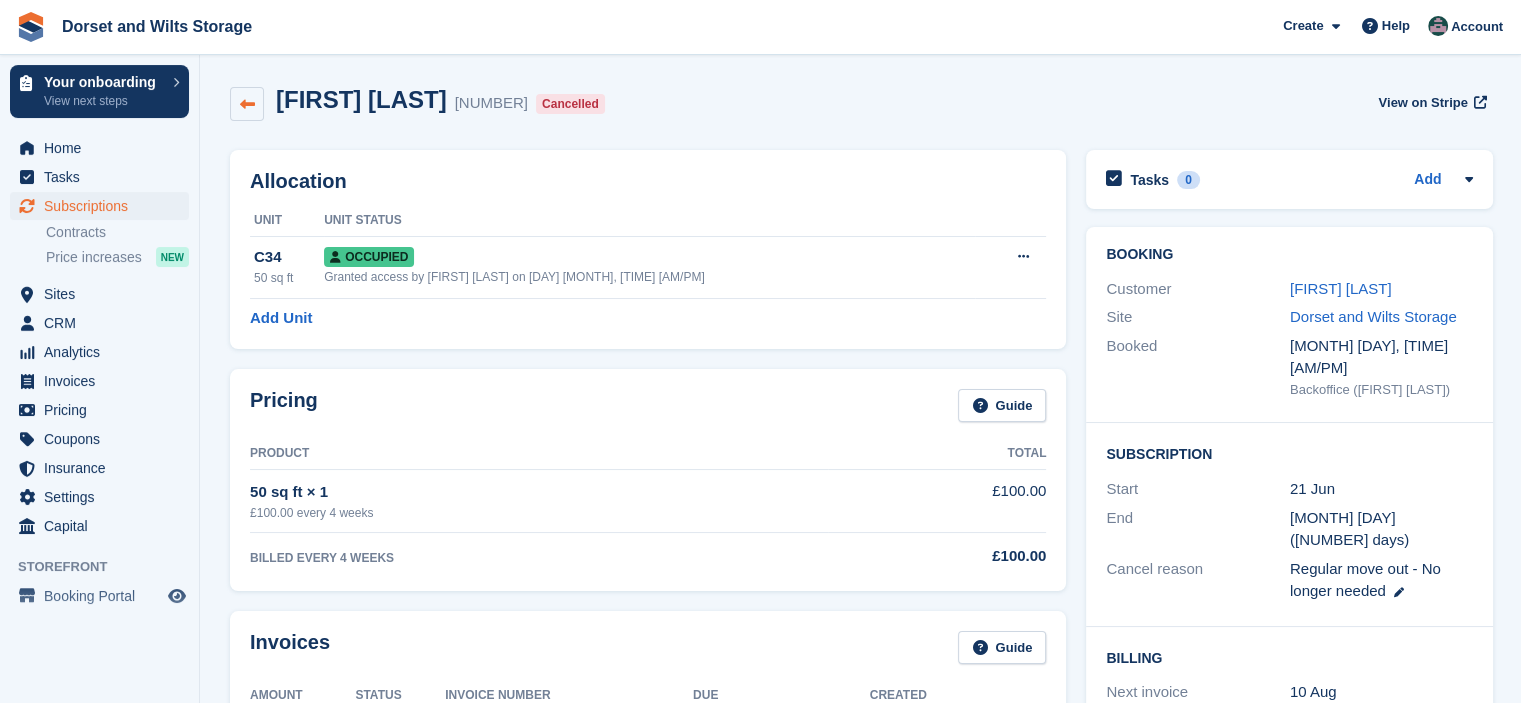 click at bounding box center (247, 104) 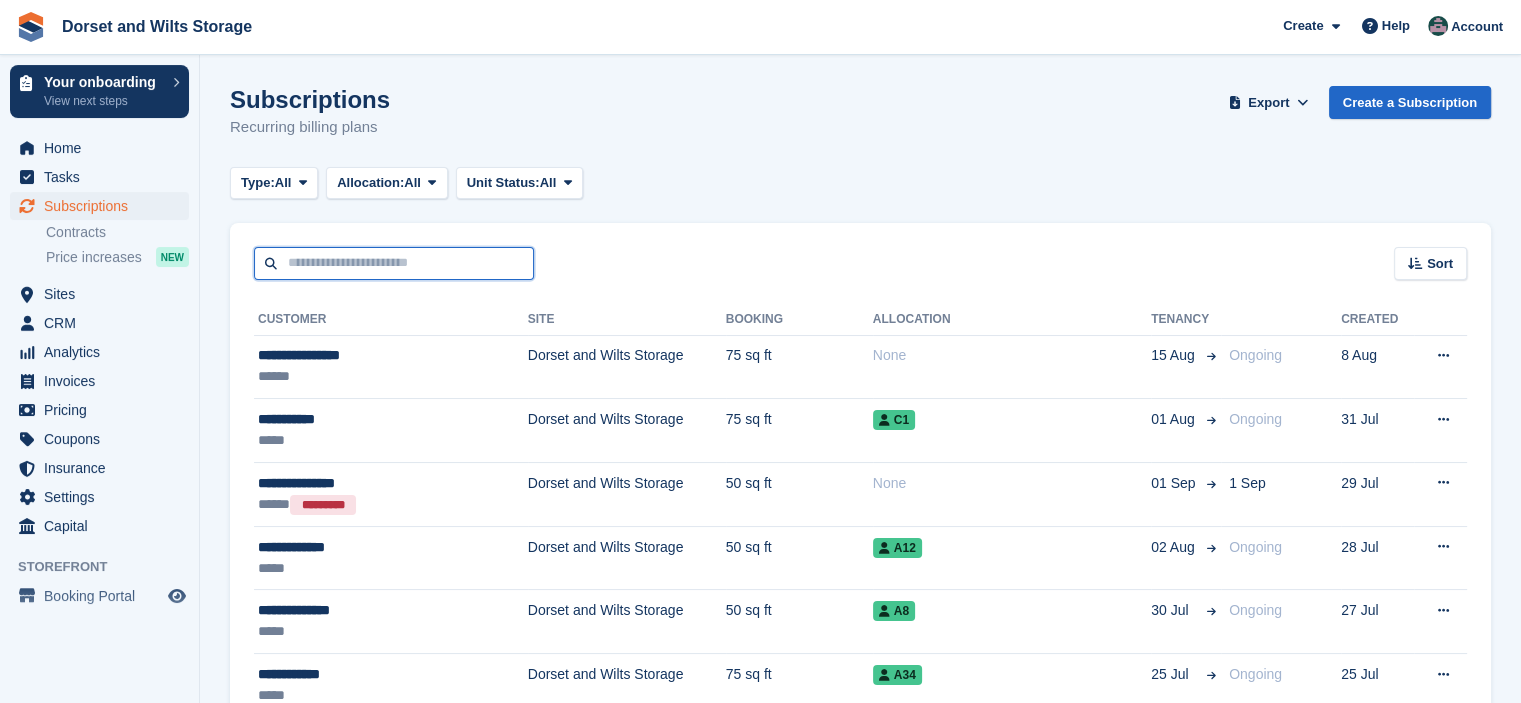 click at bounding box center (394, 263) 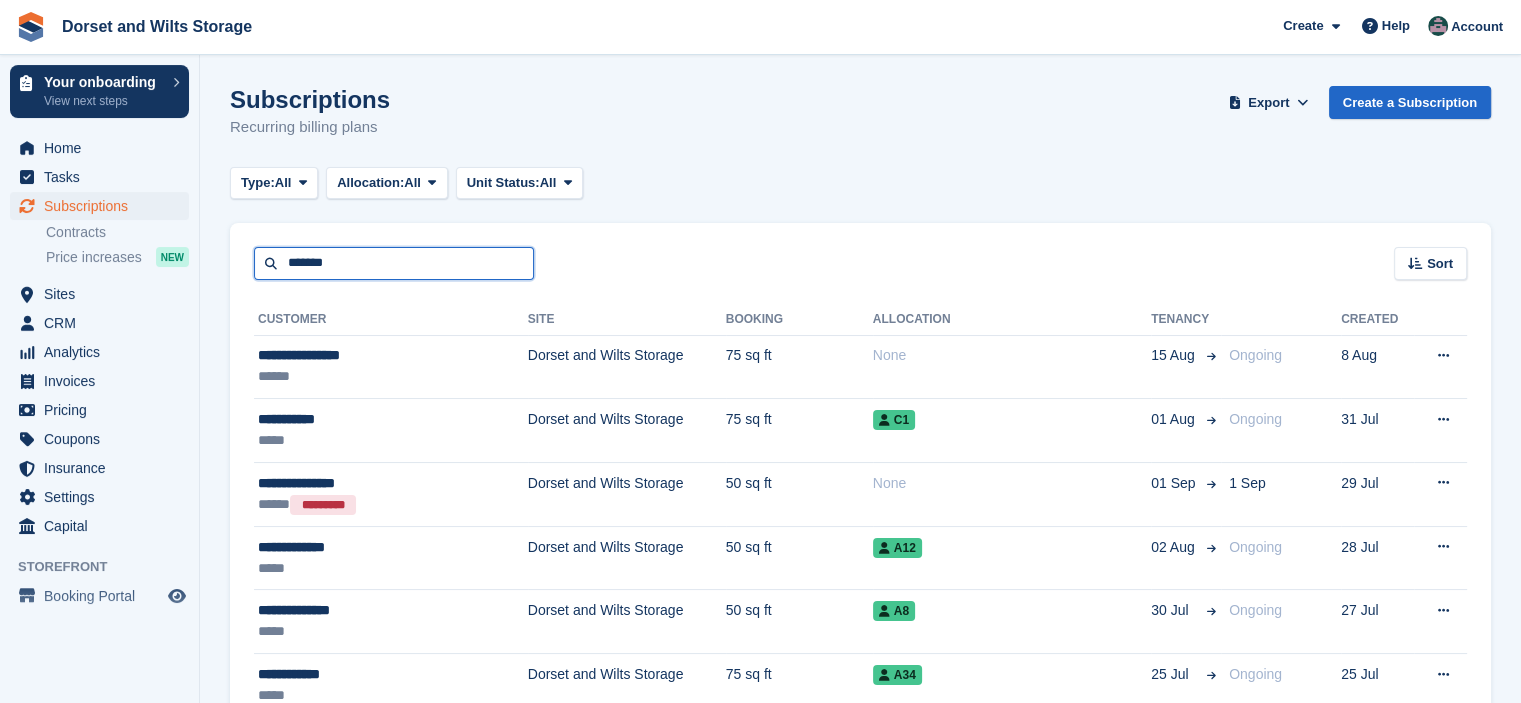 type on "*******" 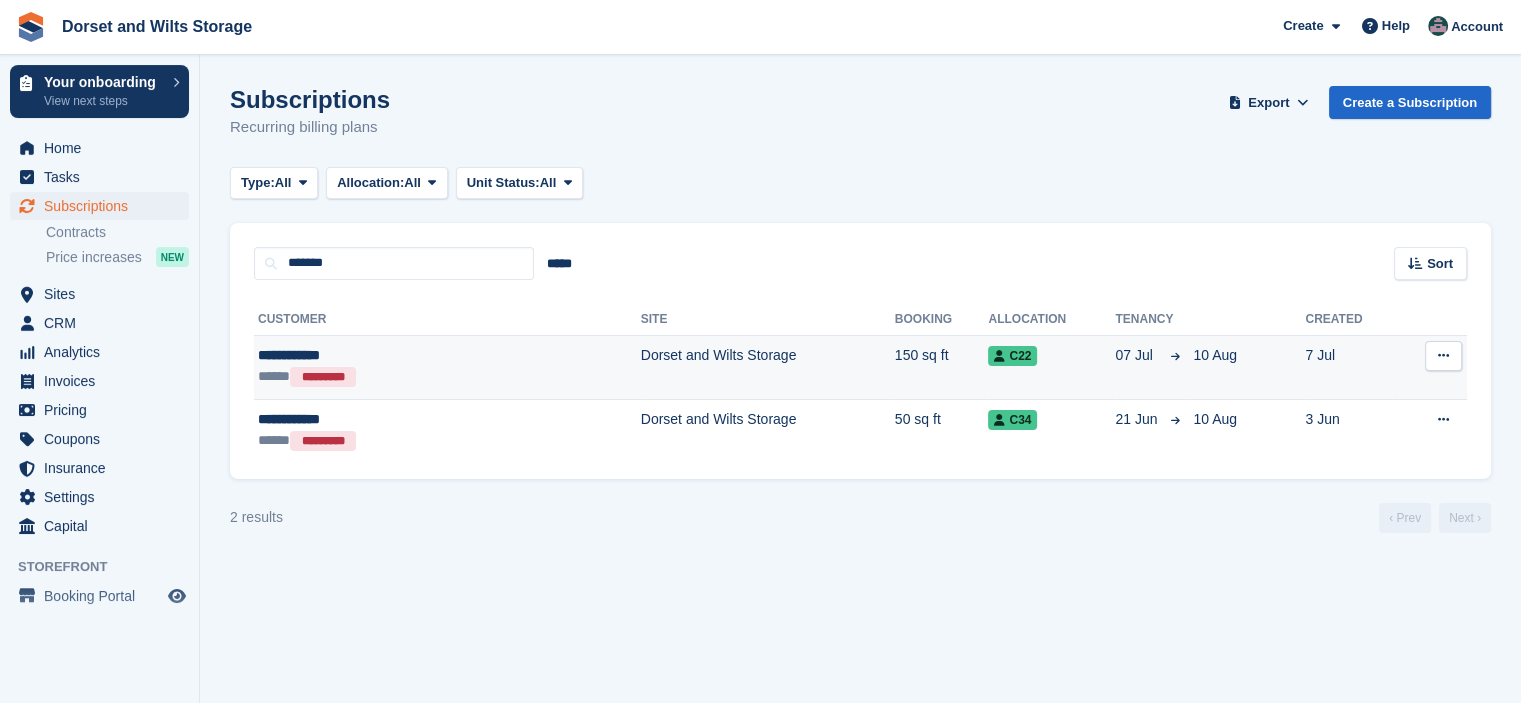 click on "07 Jul" at bounding box center (1139, 355) 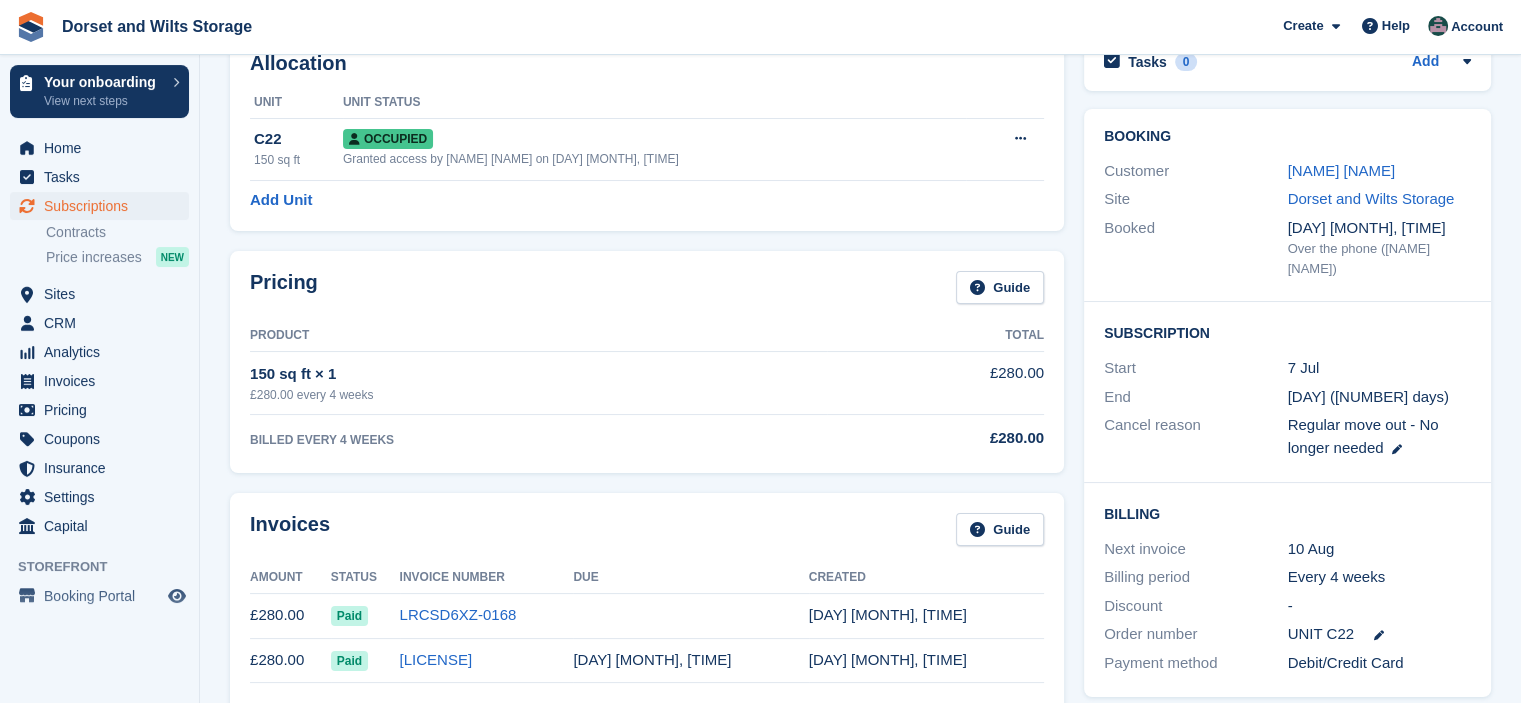 scroll, scrollTop: 0, scrollLeft: 0, axis: both 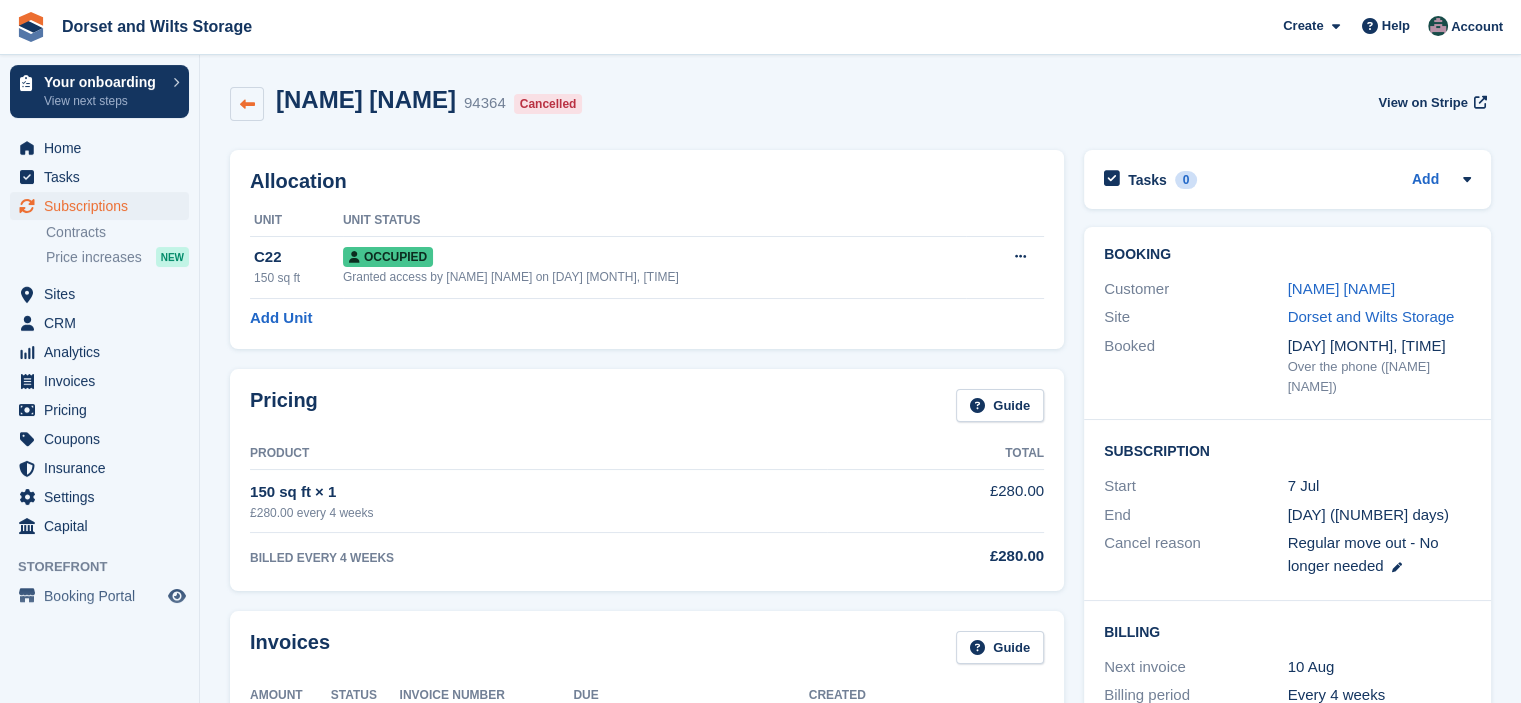 click at bounding box center [247, 104] 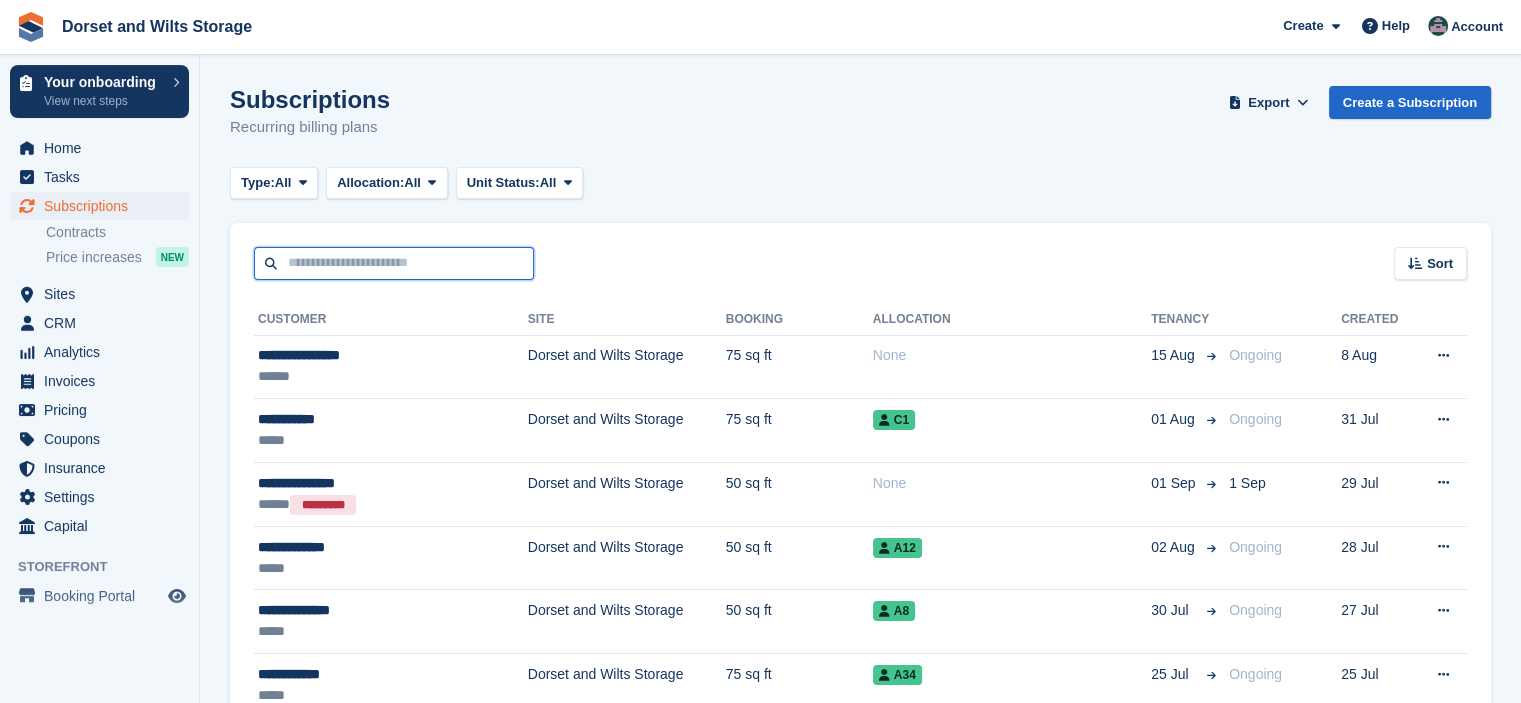 click at bounding box center (394, 263) 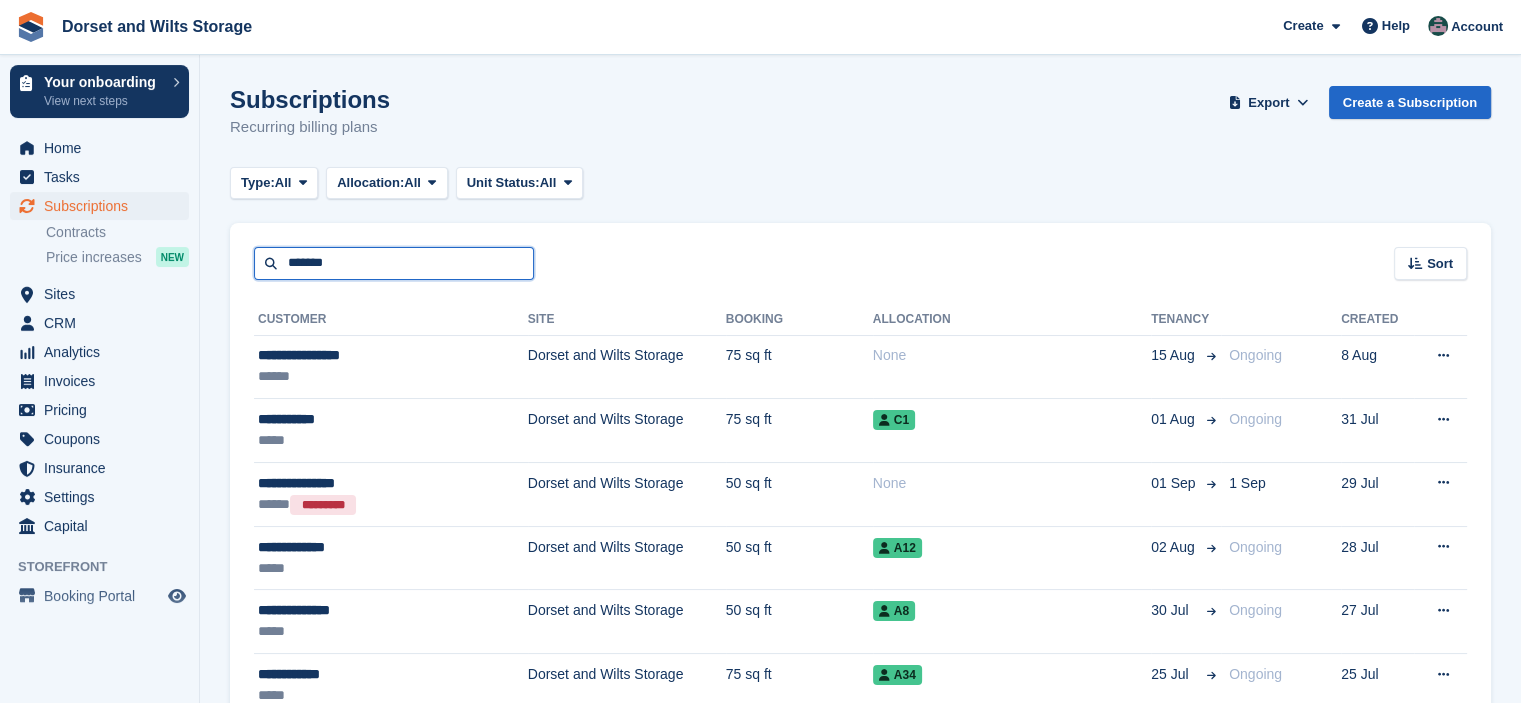 type on "*******" 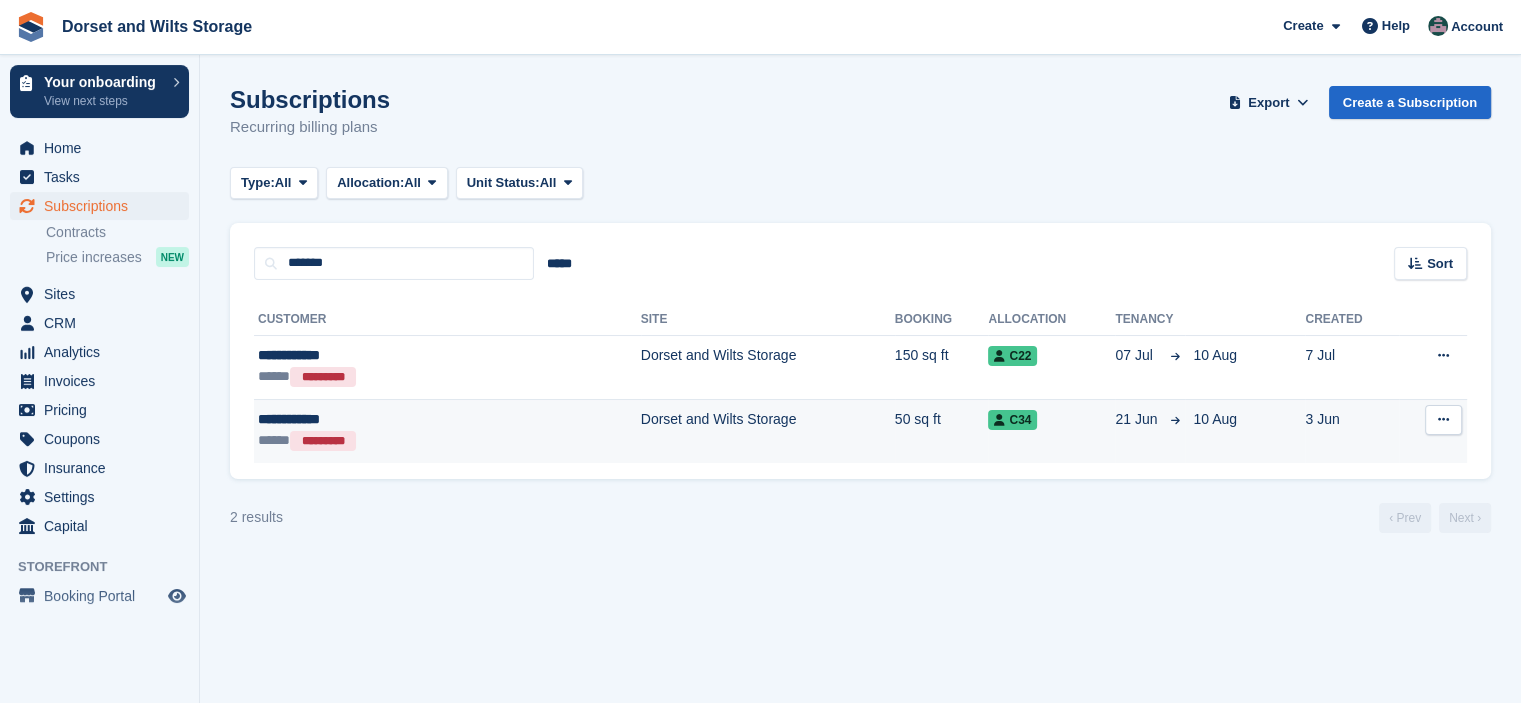 click on "**********" at bounding box center (374, 419) 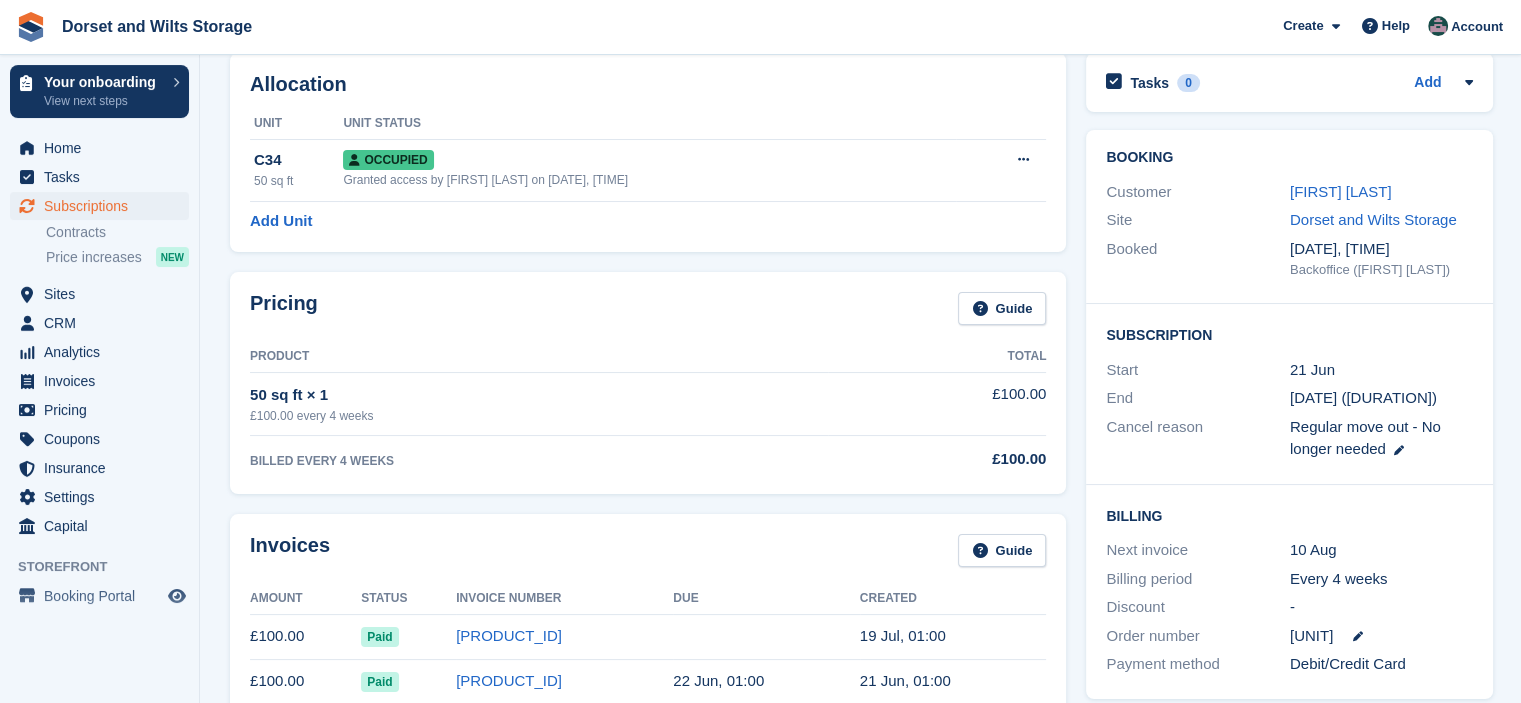 scroll, scrollTop: 0, scrollLeft: 0, axis: both 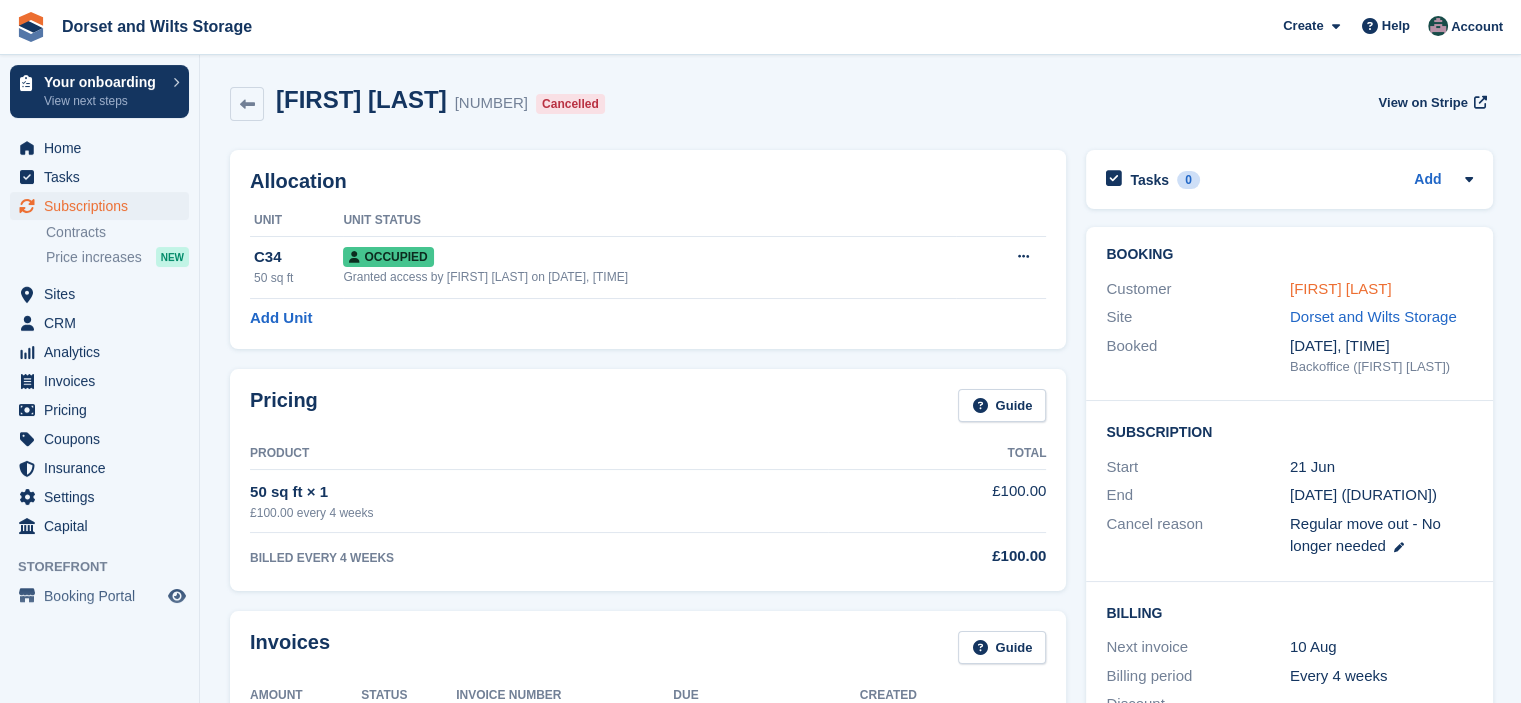 click on "Gary Cedeira" at bounding box center [1341, 288] 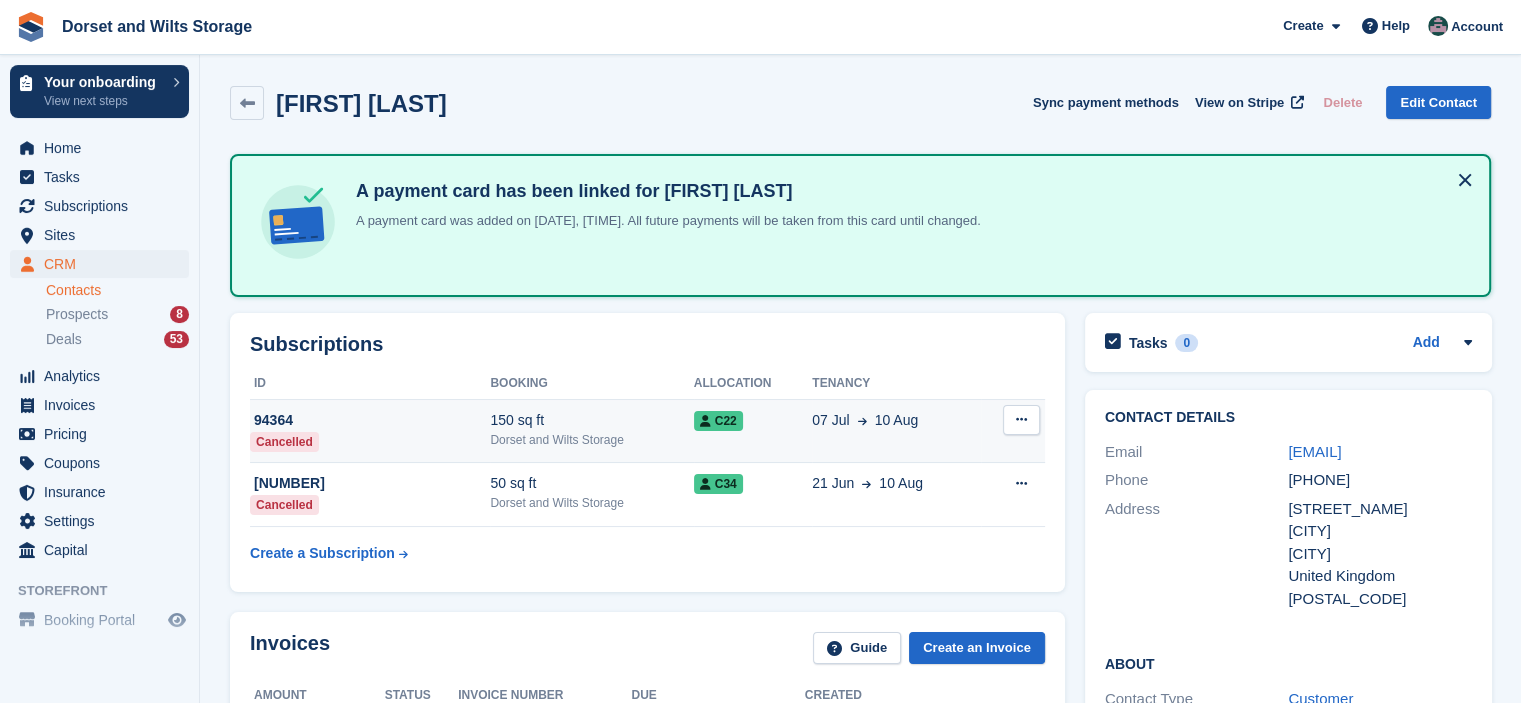 click on "150 sq ft" at bounding box center (591, 420) 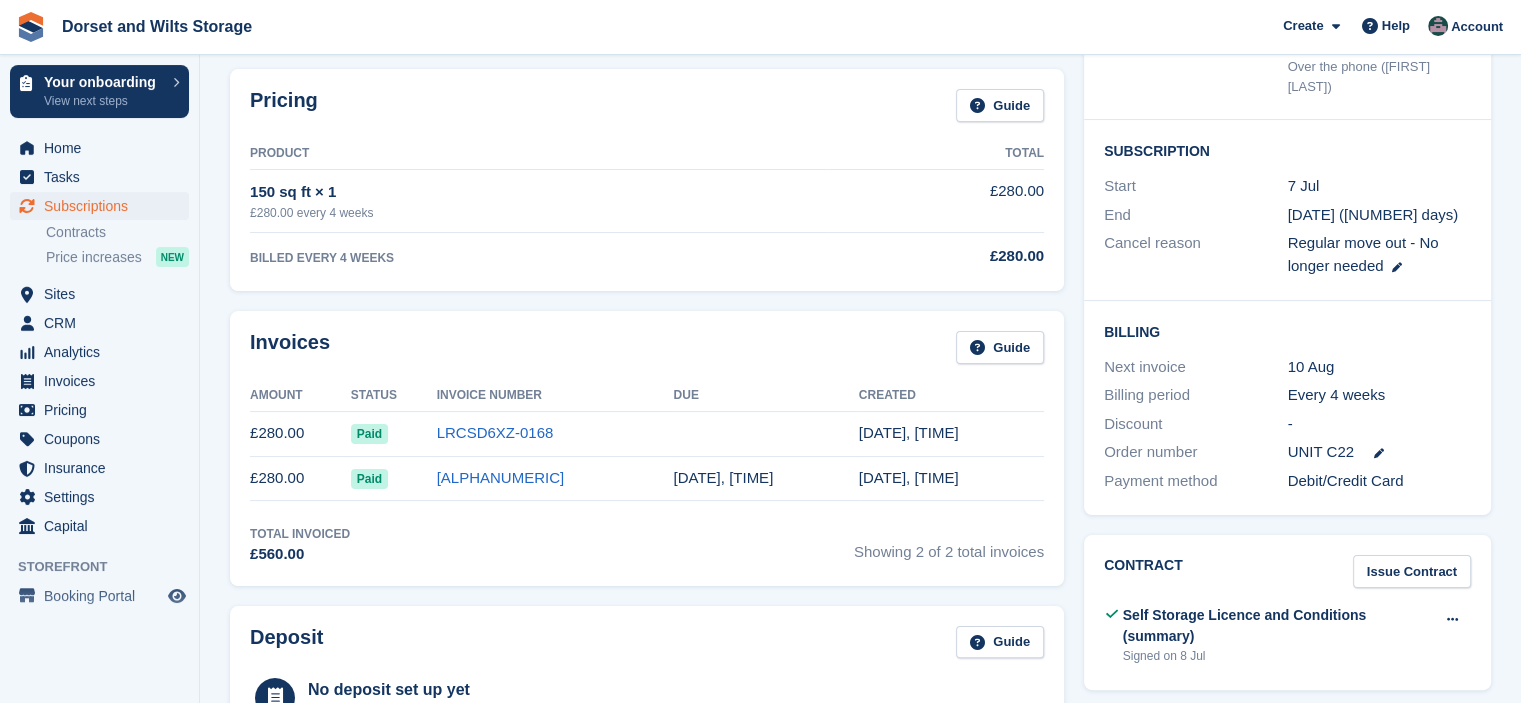 scroll, scrollTop: 0, scrollLeft: 0, axis: both 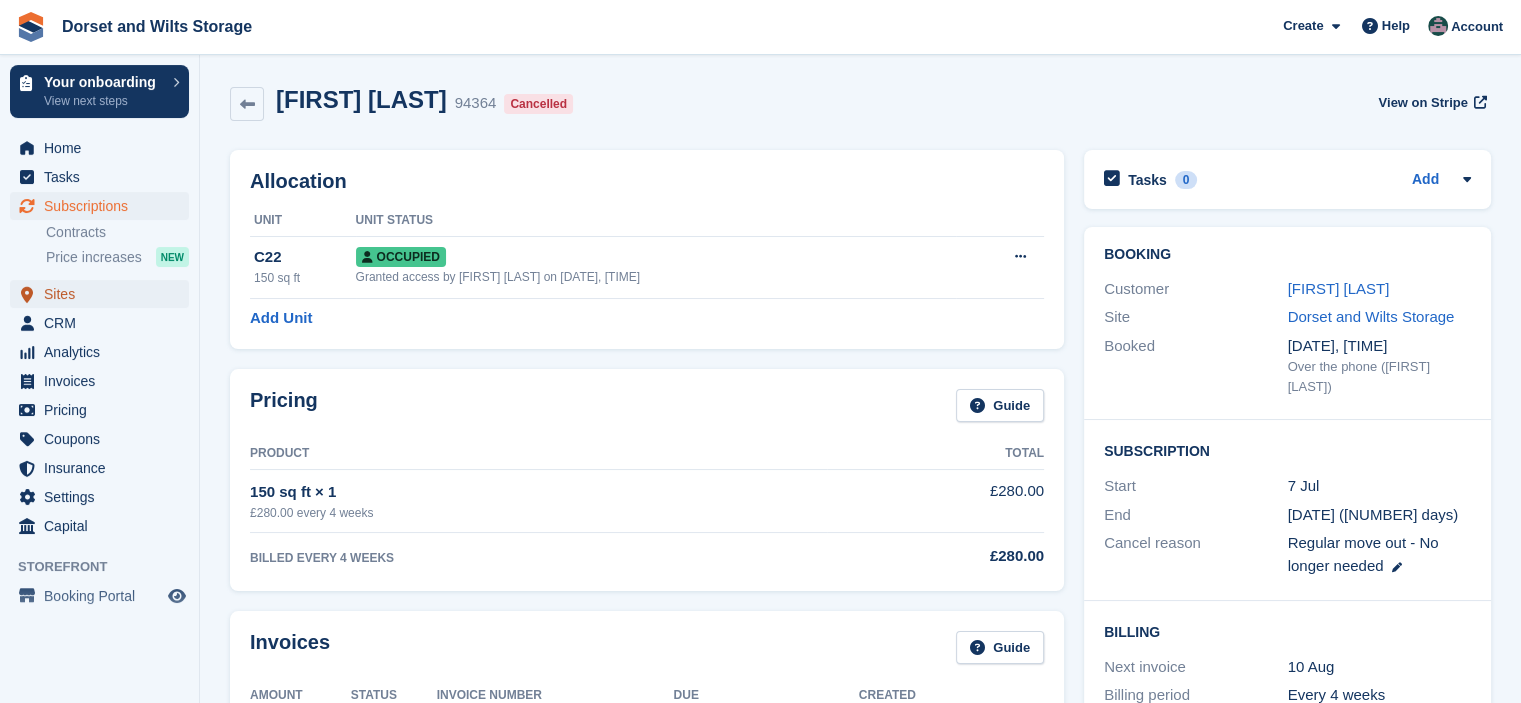 click on "Sites" at bounding box center (104, 294) 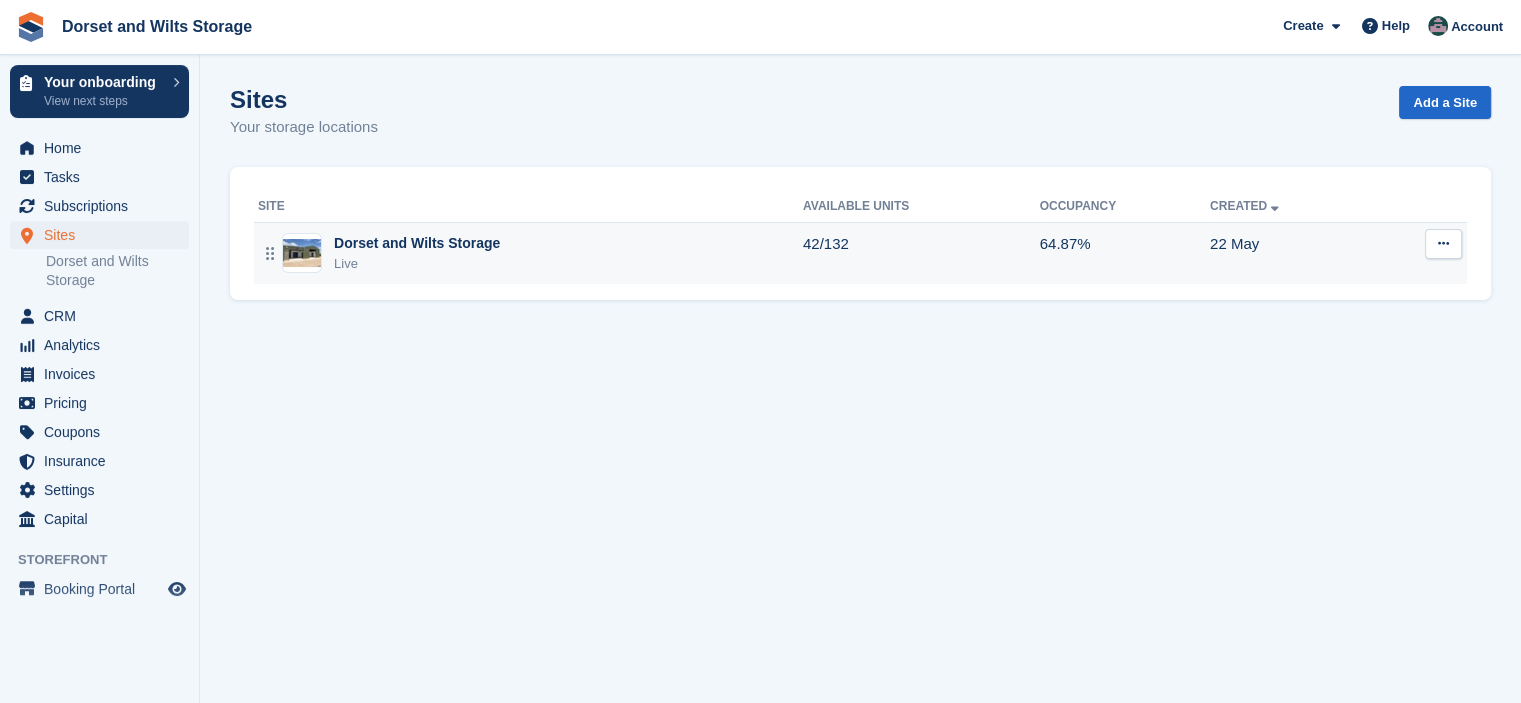 click on "Dorset and Wilts Storage" at bounding box center (417, 243) 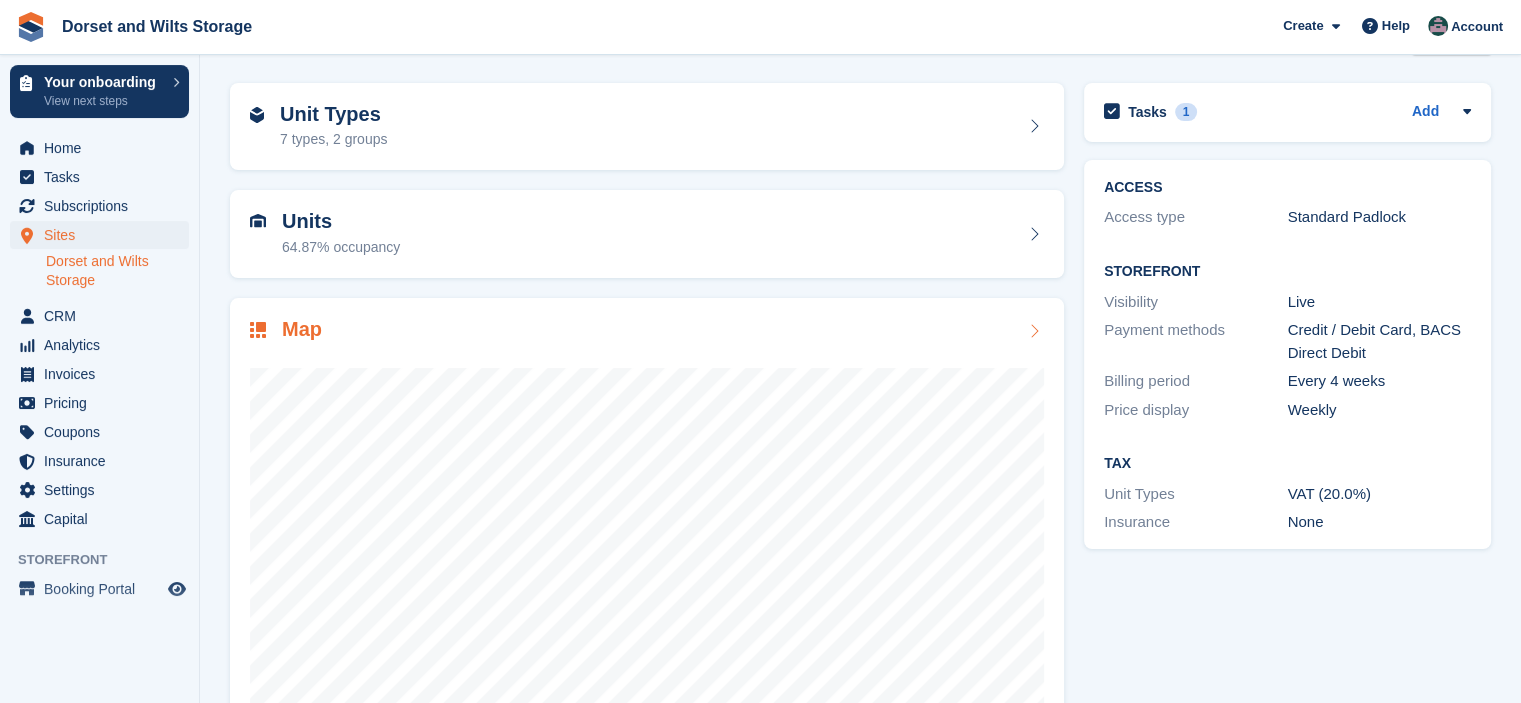 scroll, scrollTop: 149, scrollLeft: 0, axis: vertical 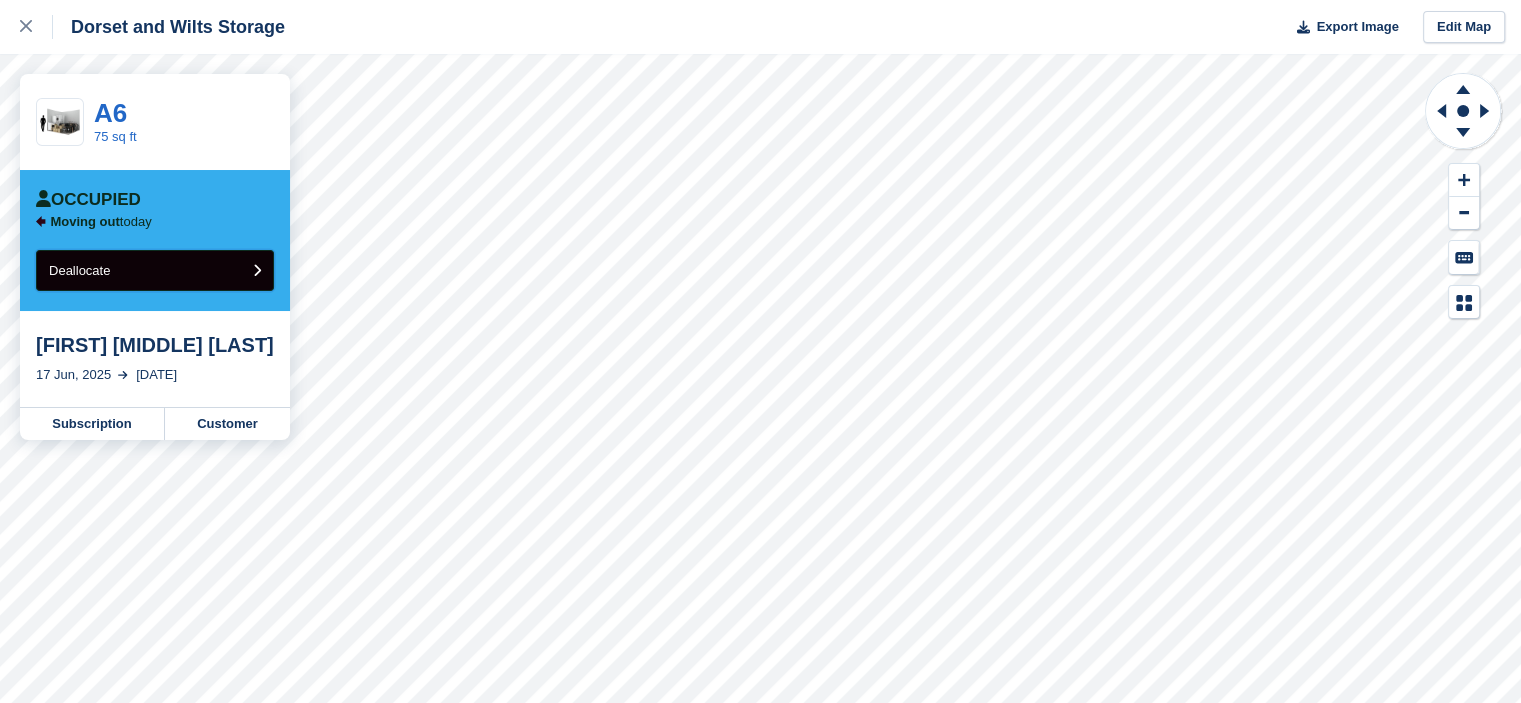 click on "Deallocate" at bounding box center (155, 270) 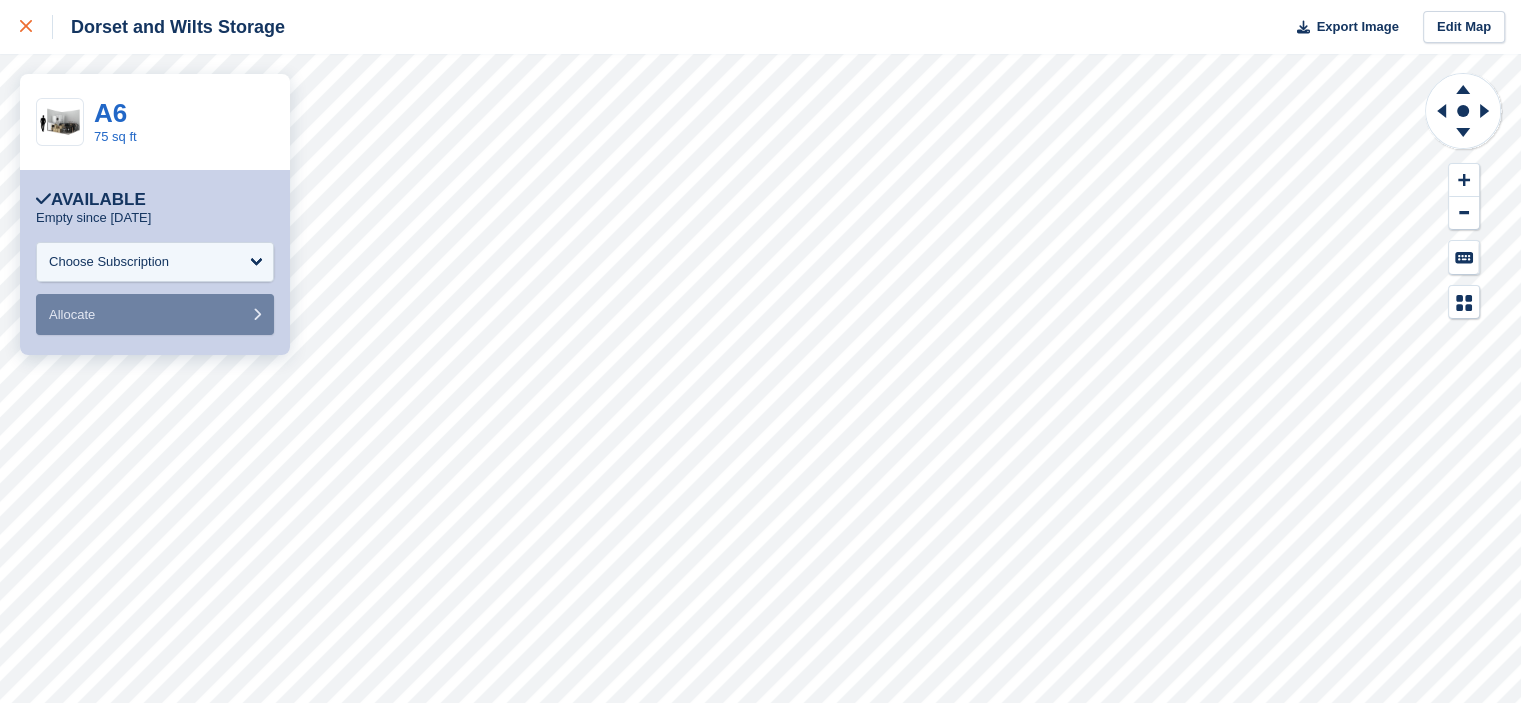 click 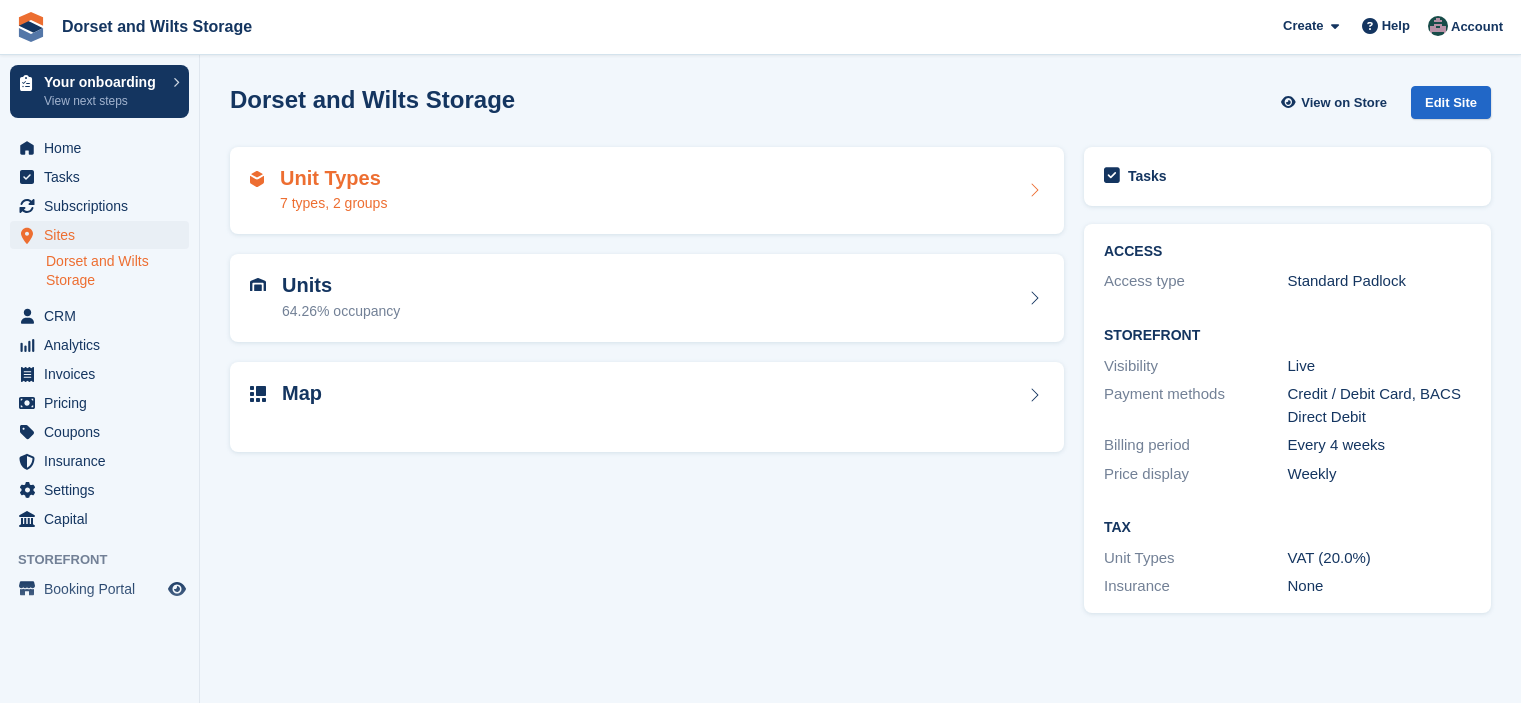 scroll, scrollTop: 0, scrollLeft: 0, axis: both 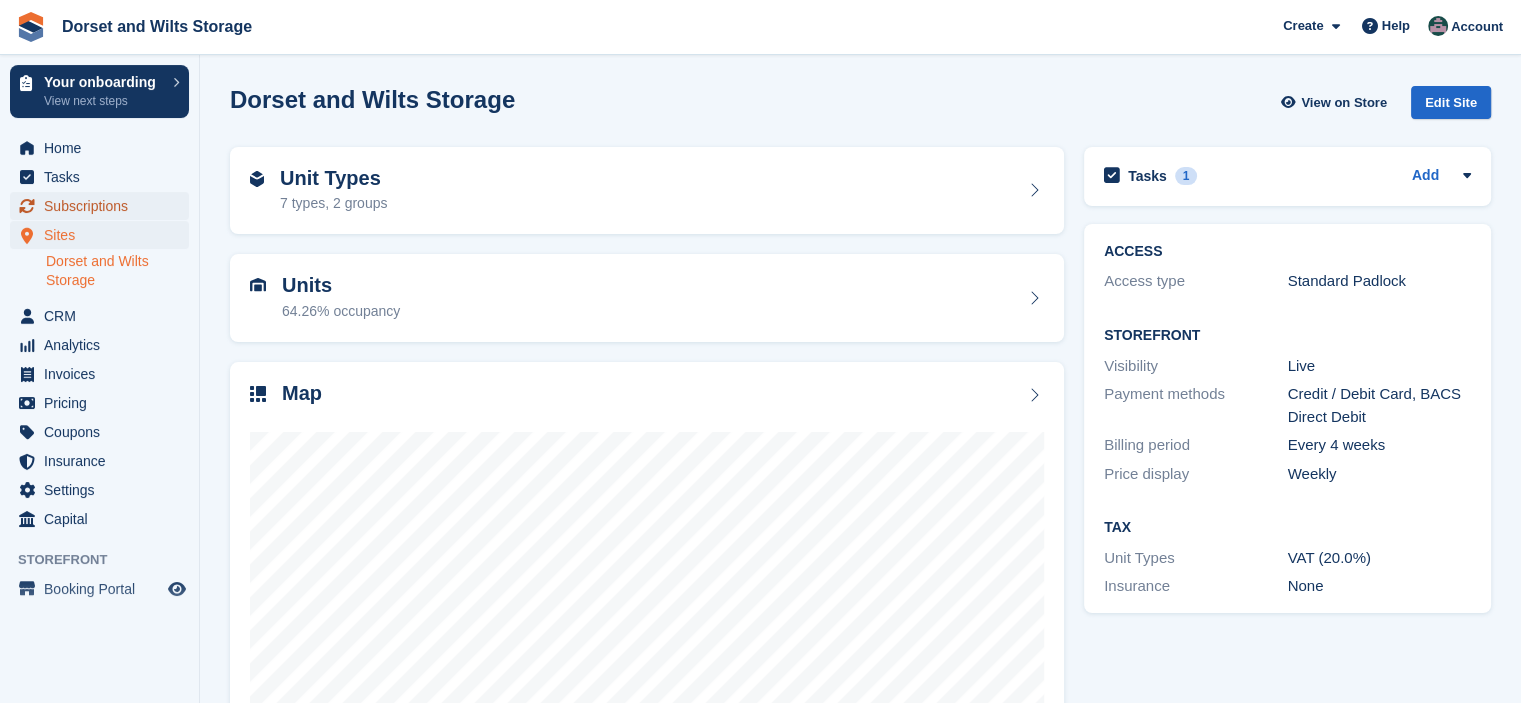 click on "Subscriptions" at bounding box center [104, 206] 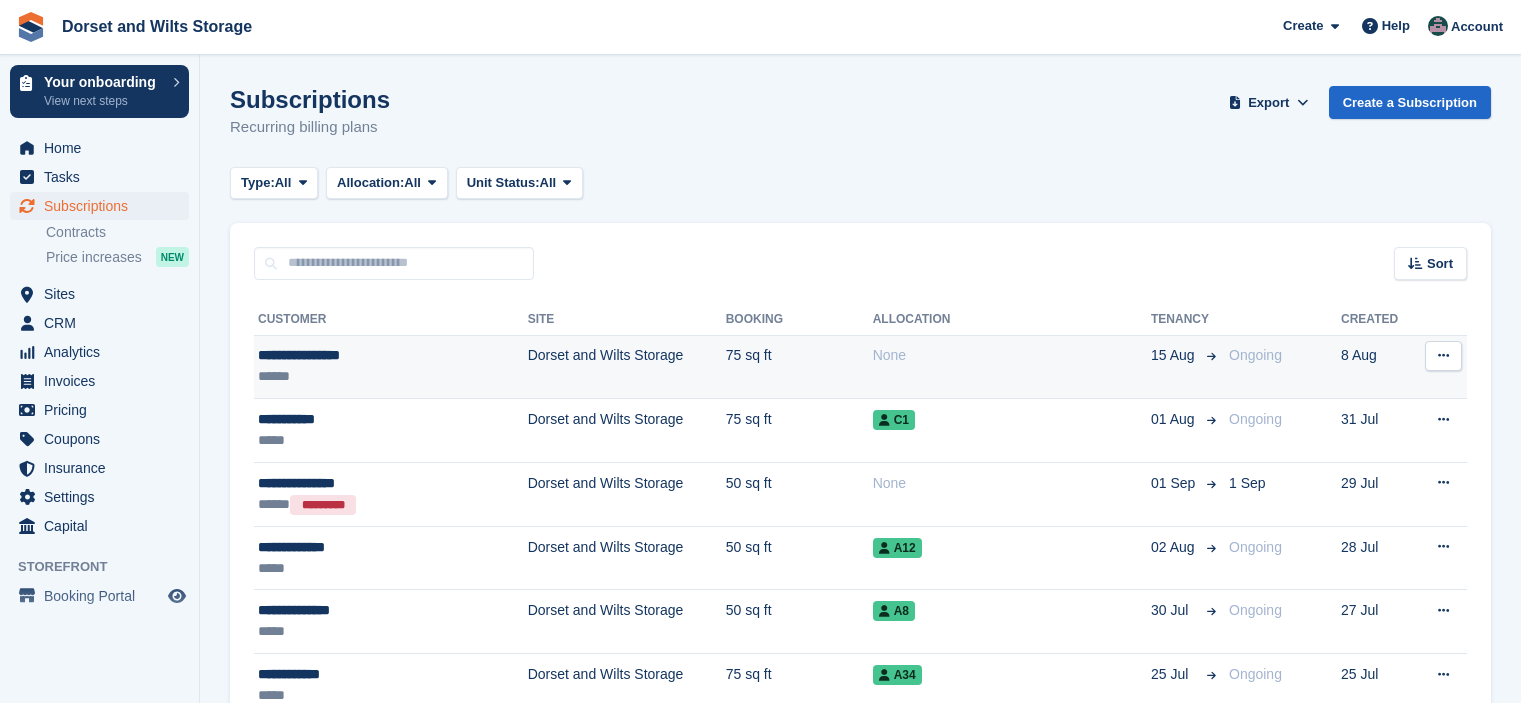 scroll, scrollTop: 0, scrollLeft: 0, axis: both 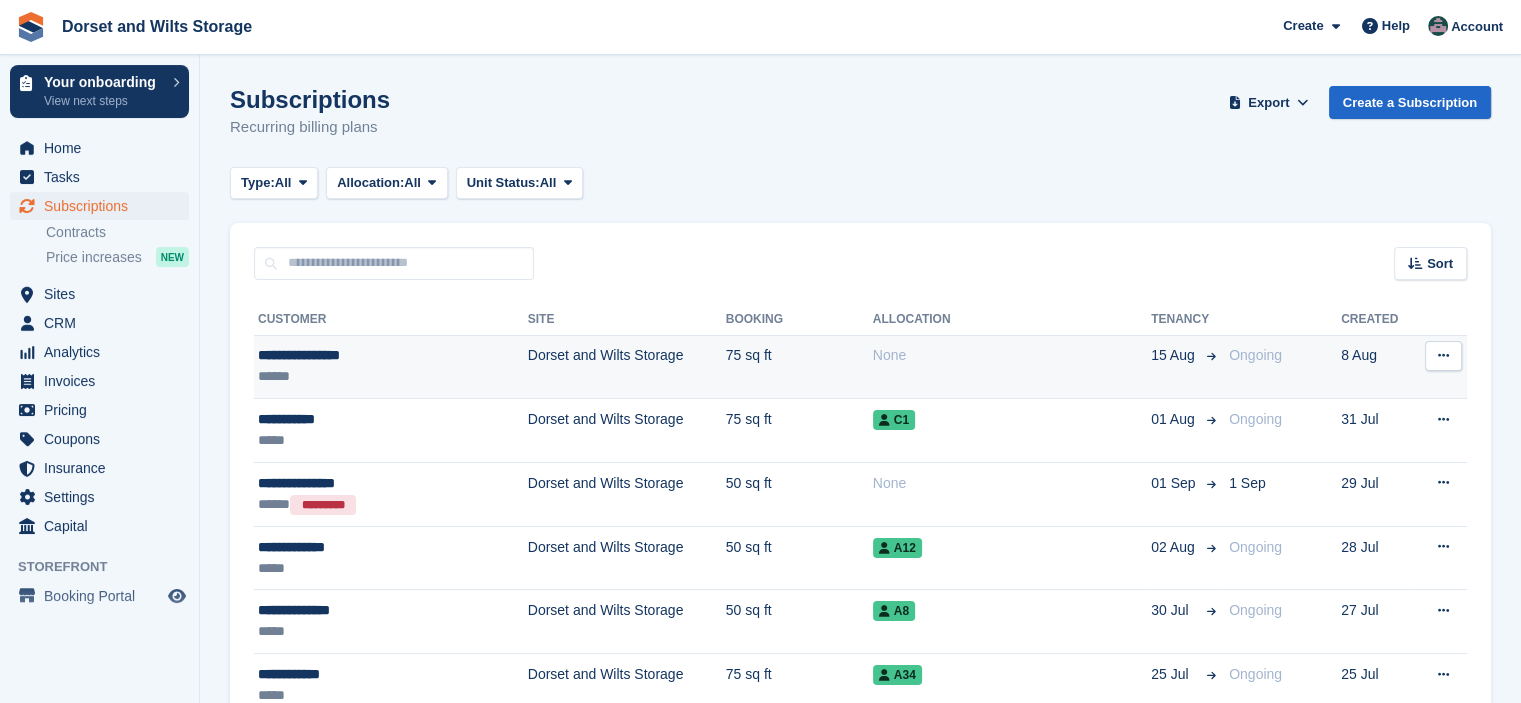 click on "Dorset and Wilts Storage" at bounding box center [627, 367] 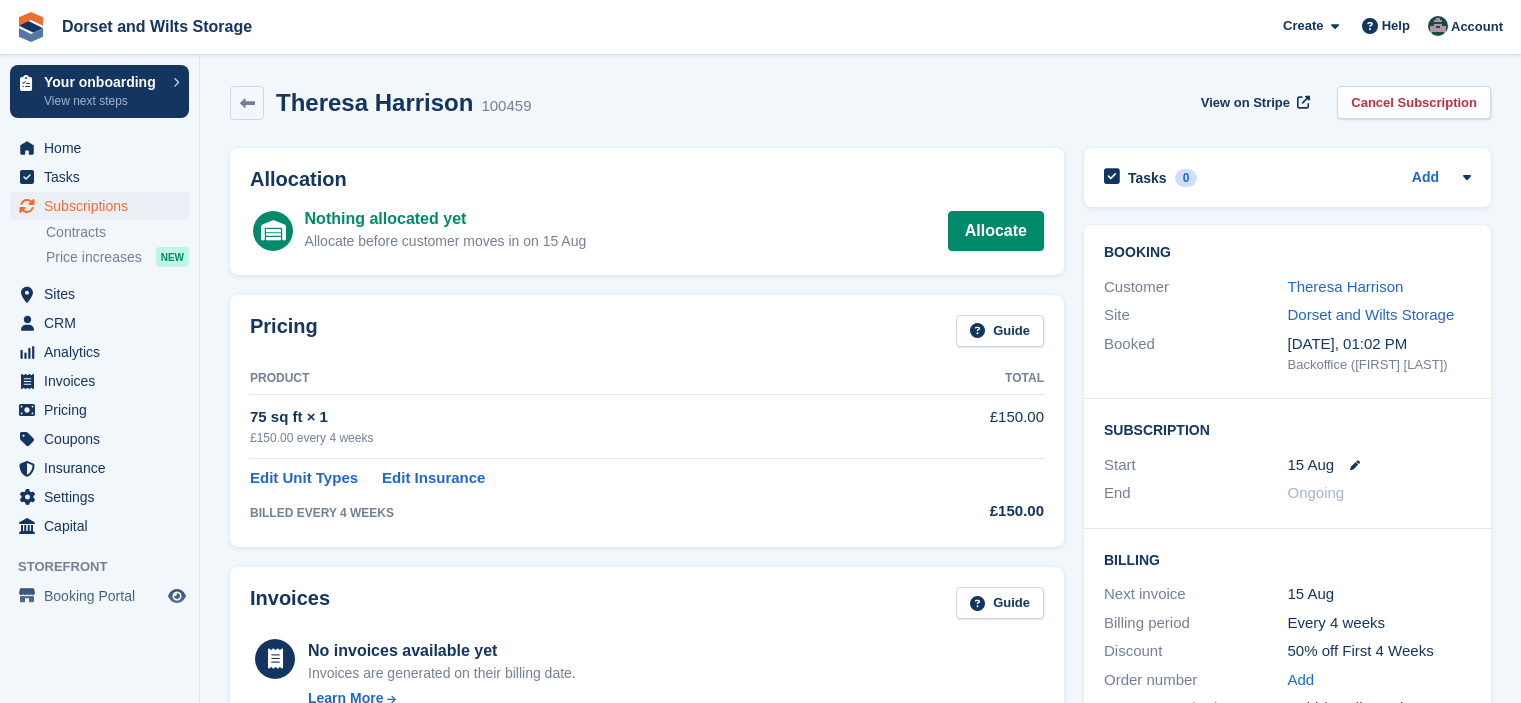 scroll, scrollTop: 0, scrollLeft: 0, axis: both 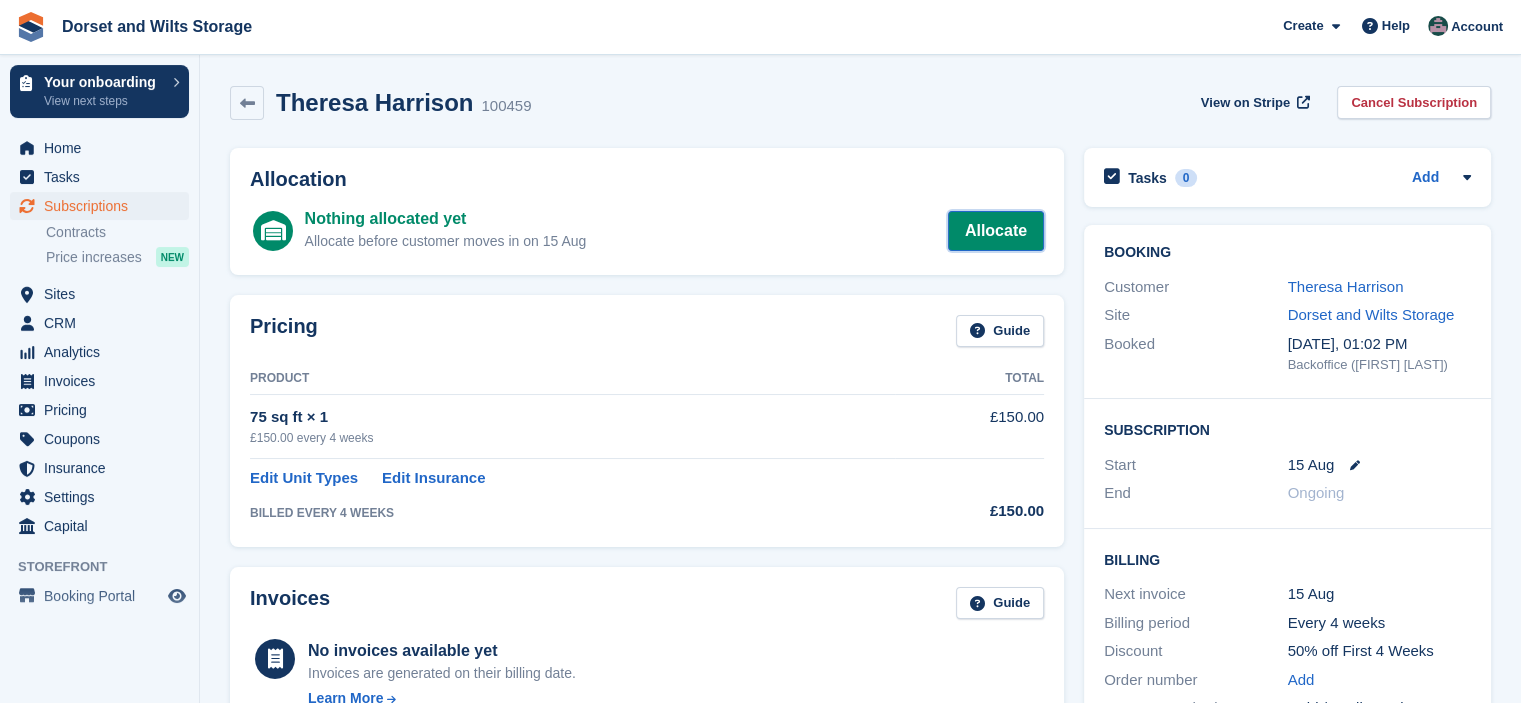 click on "Allocate" at bounding box center (996, 231) 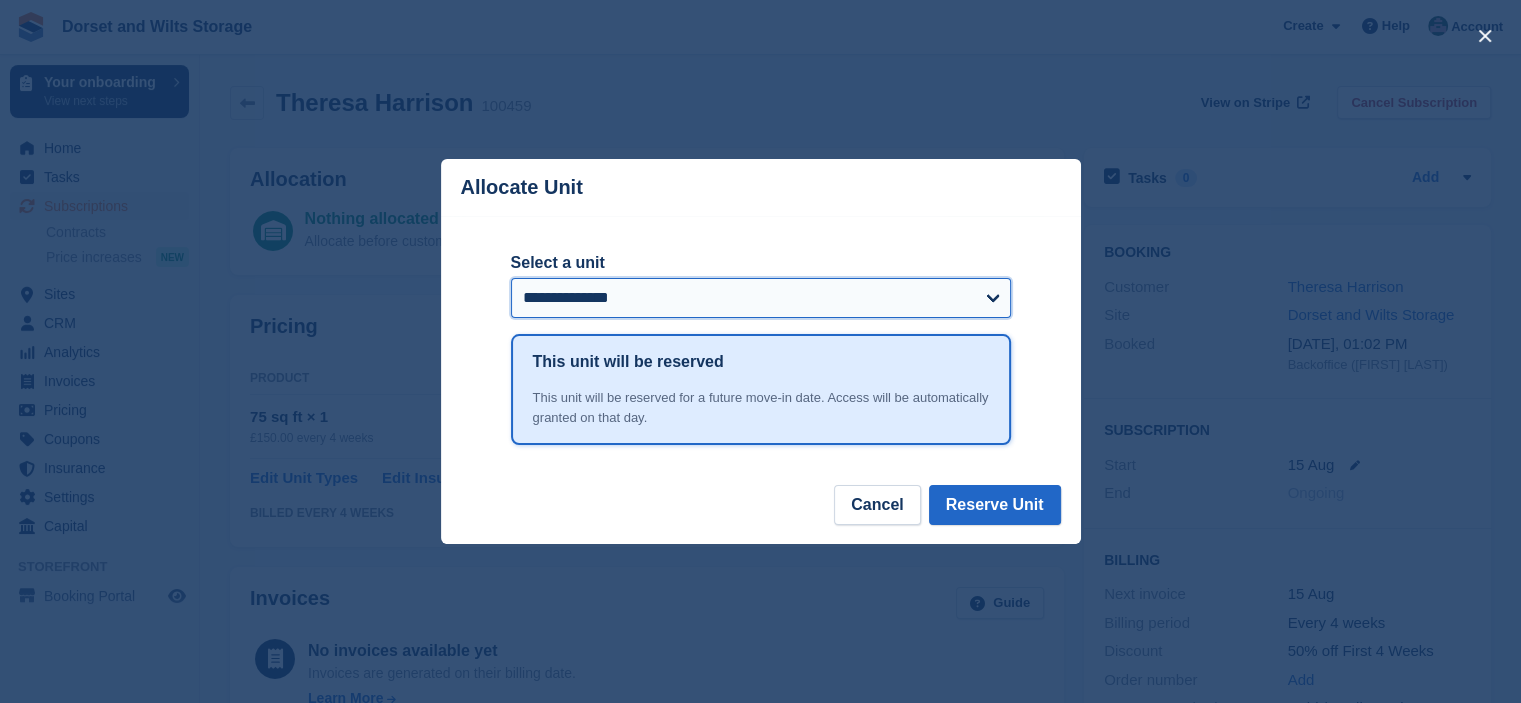 click on "**********" at bounding box center (761, 298) 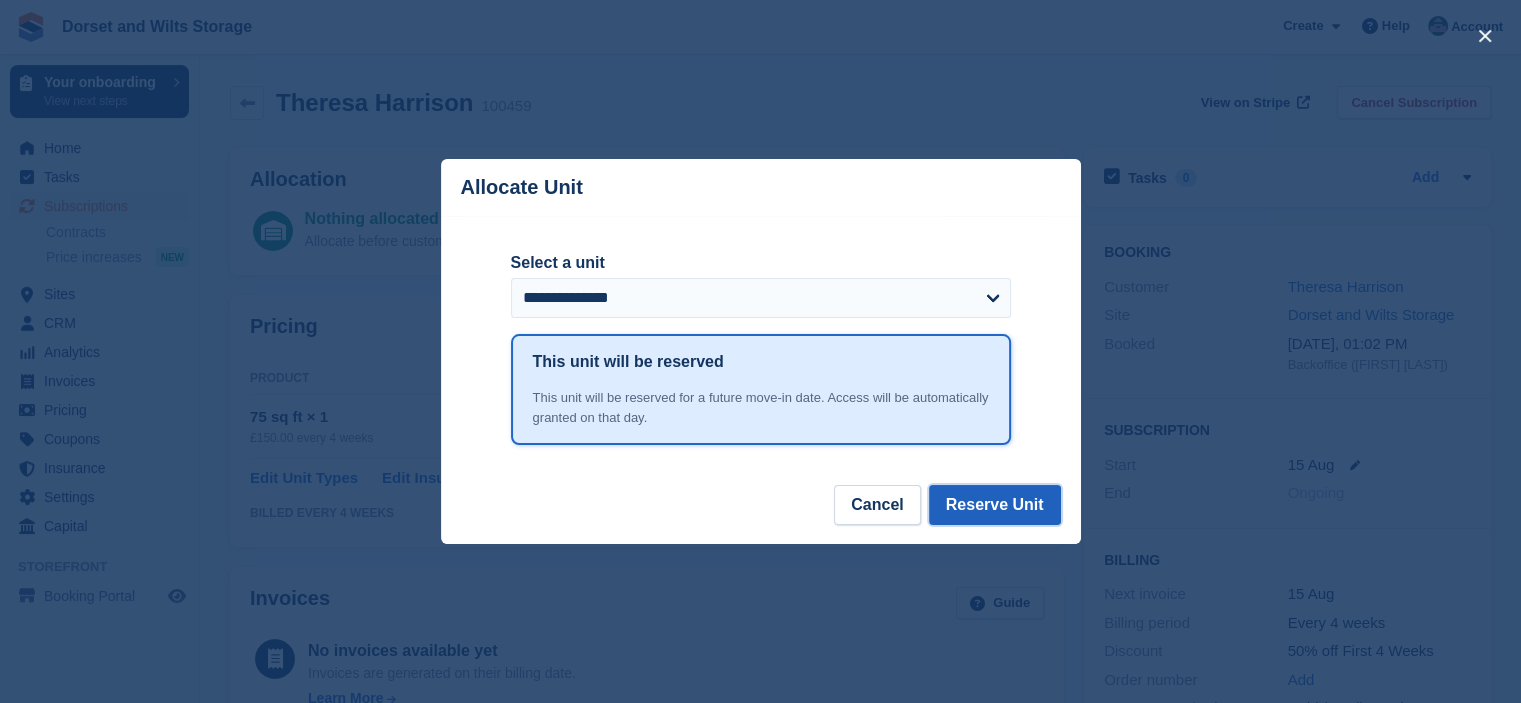 click on "Reserve Unit" at bounding box center (995, 505) 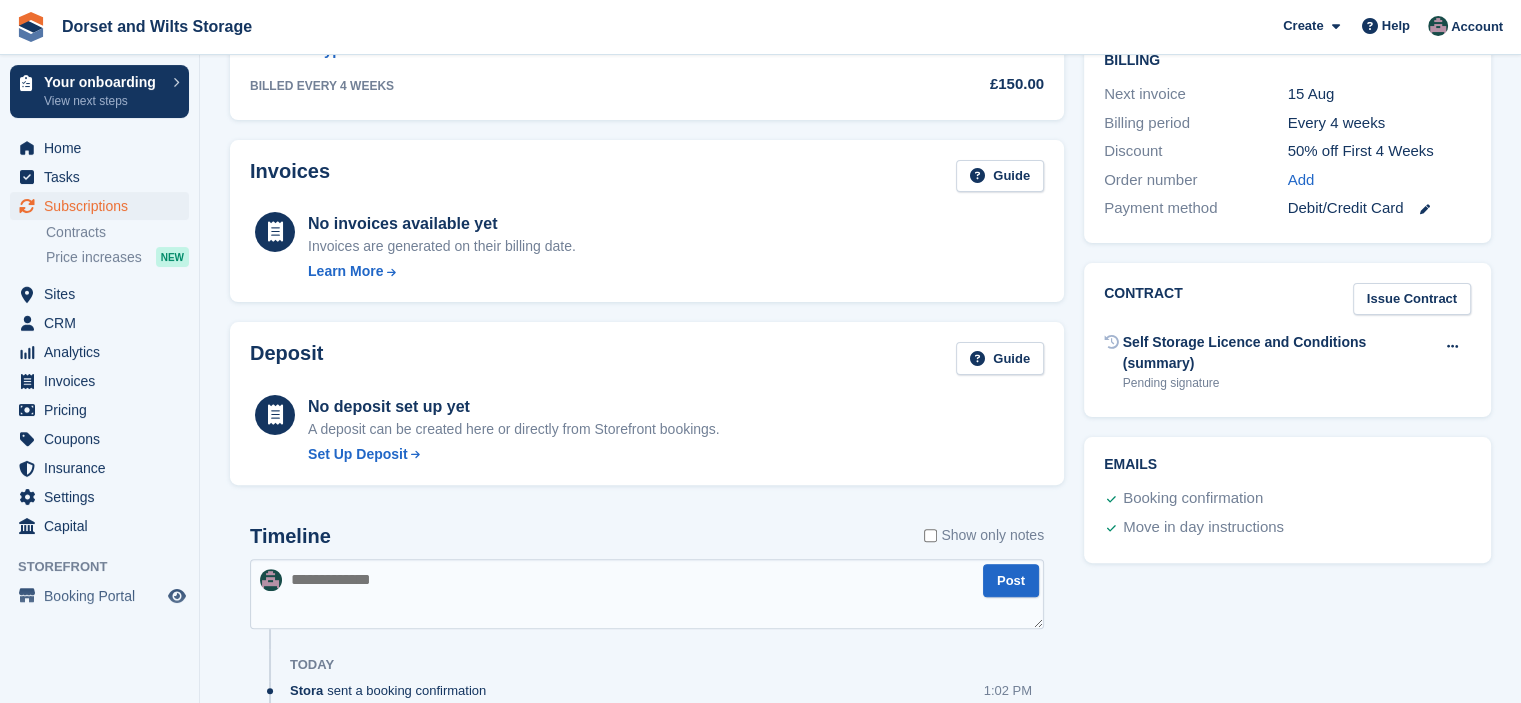 scroll, scrollTop: 635, scrollLeft: 0, axis: vertical 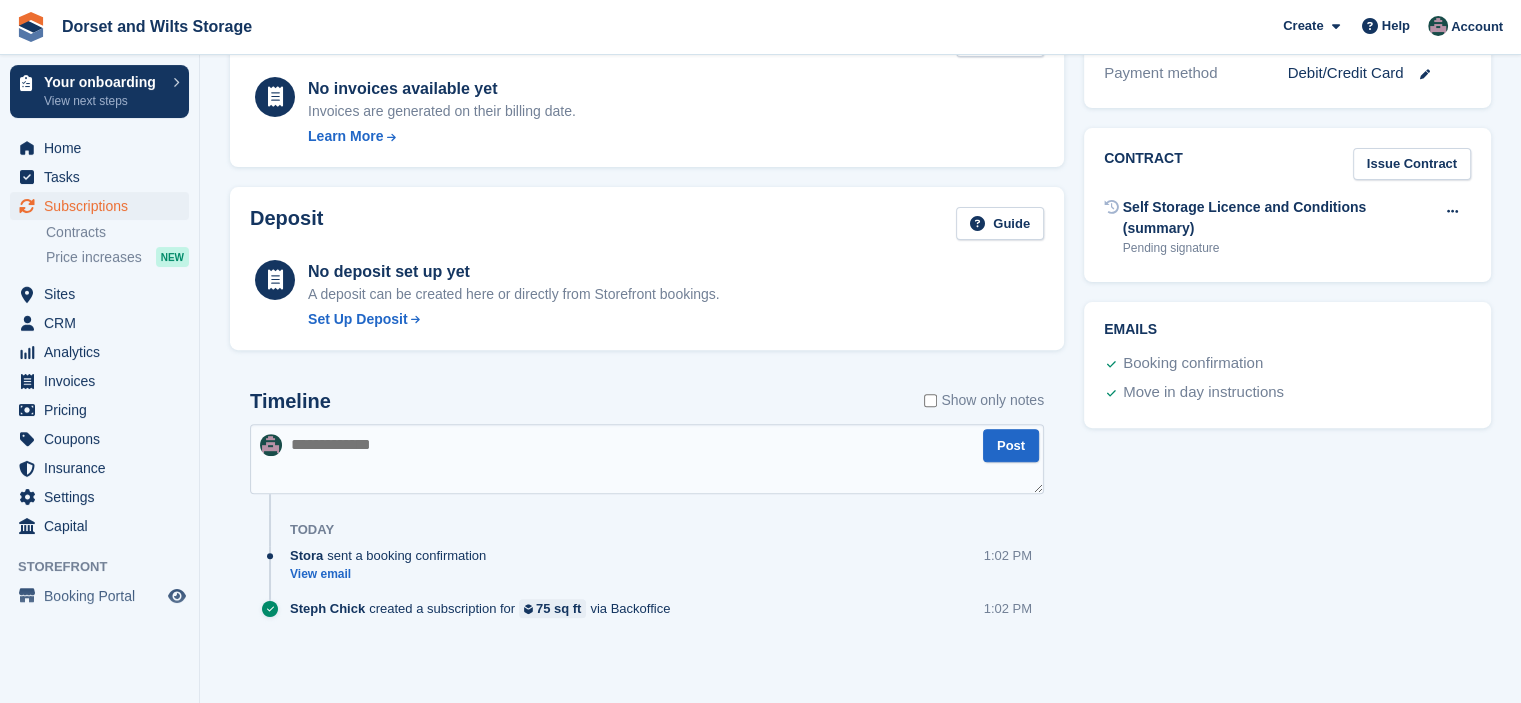 click at bounding box center (647, 459) 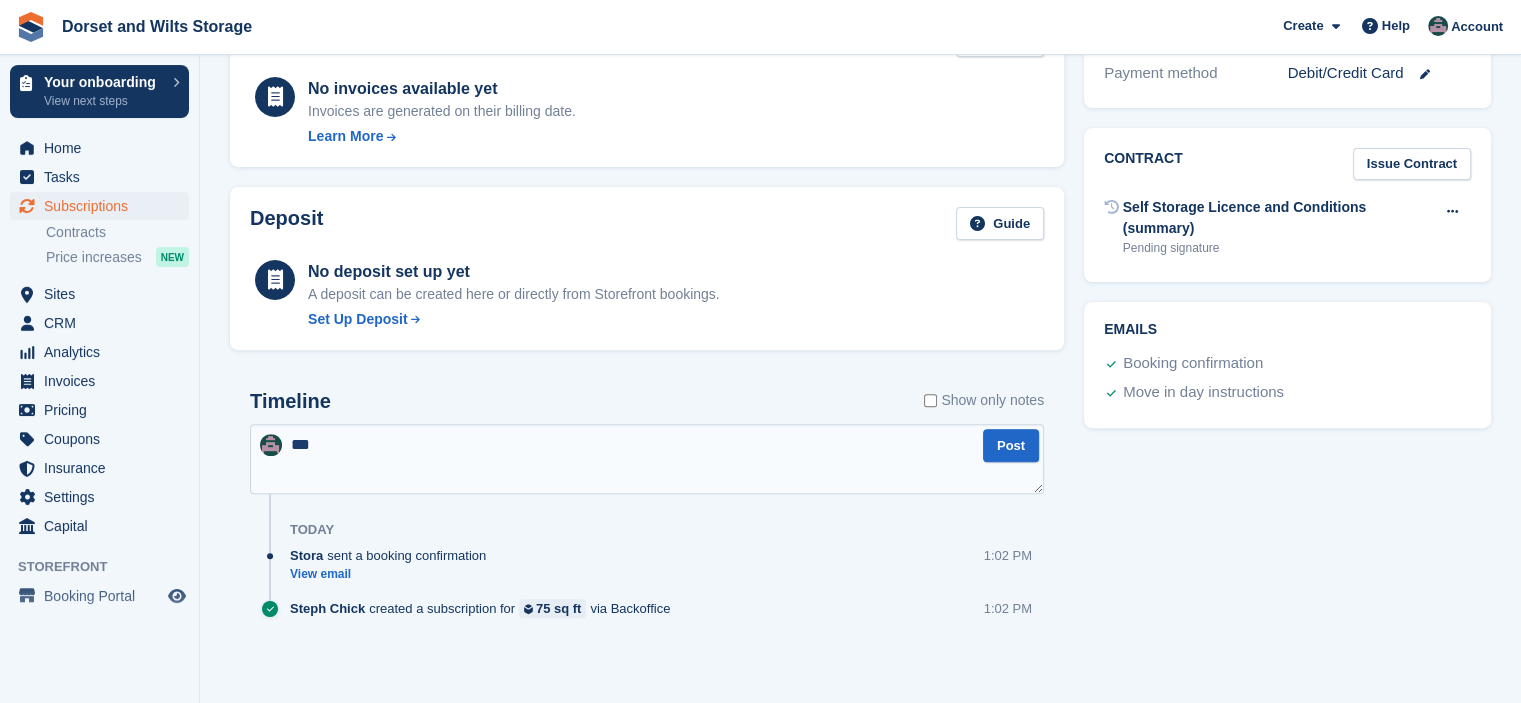 type on "****" 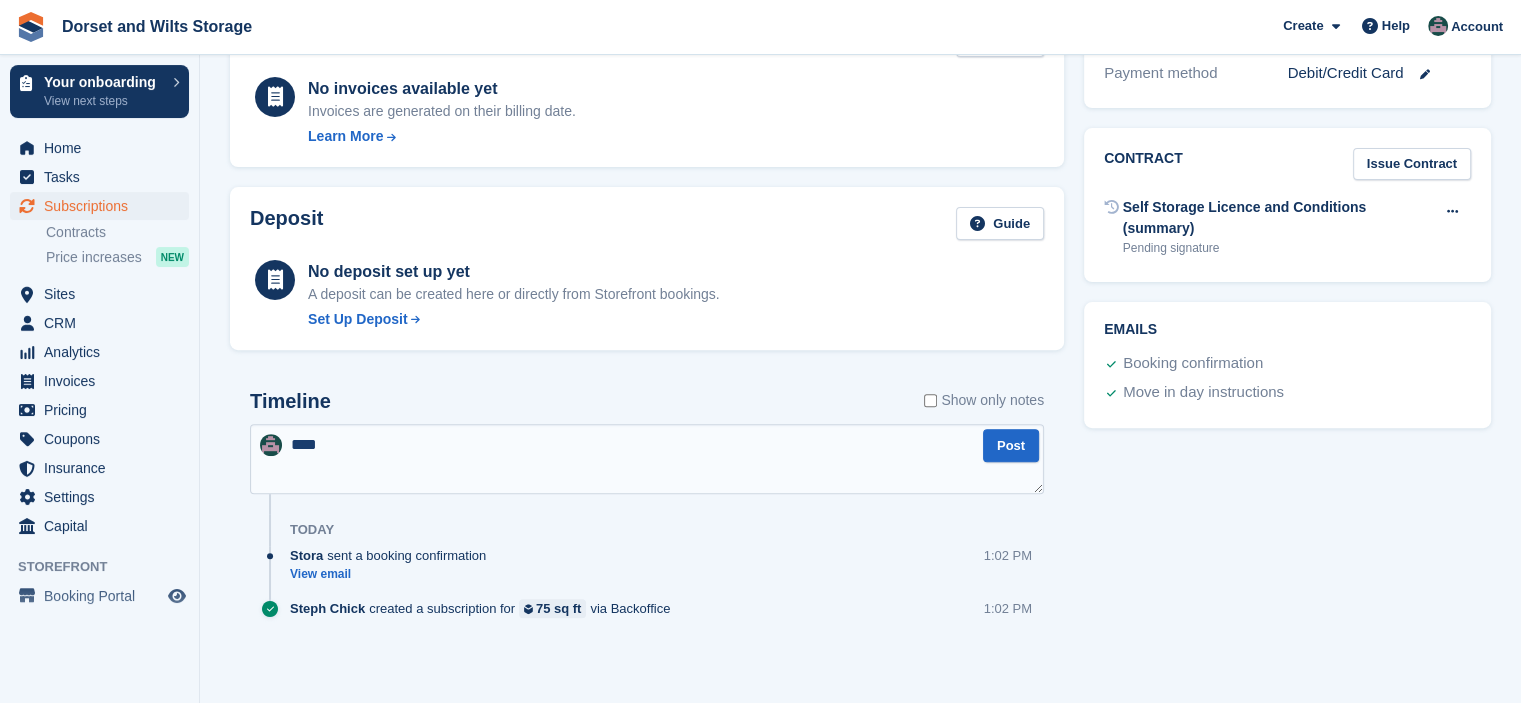type 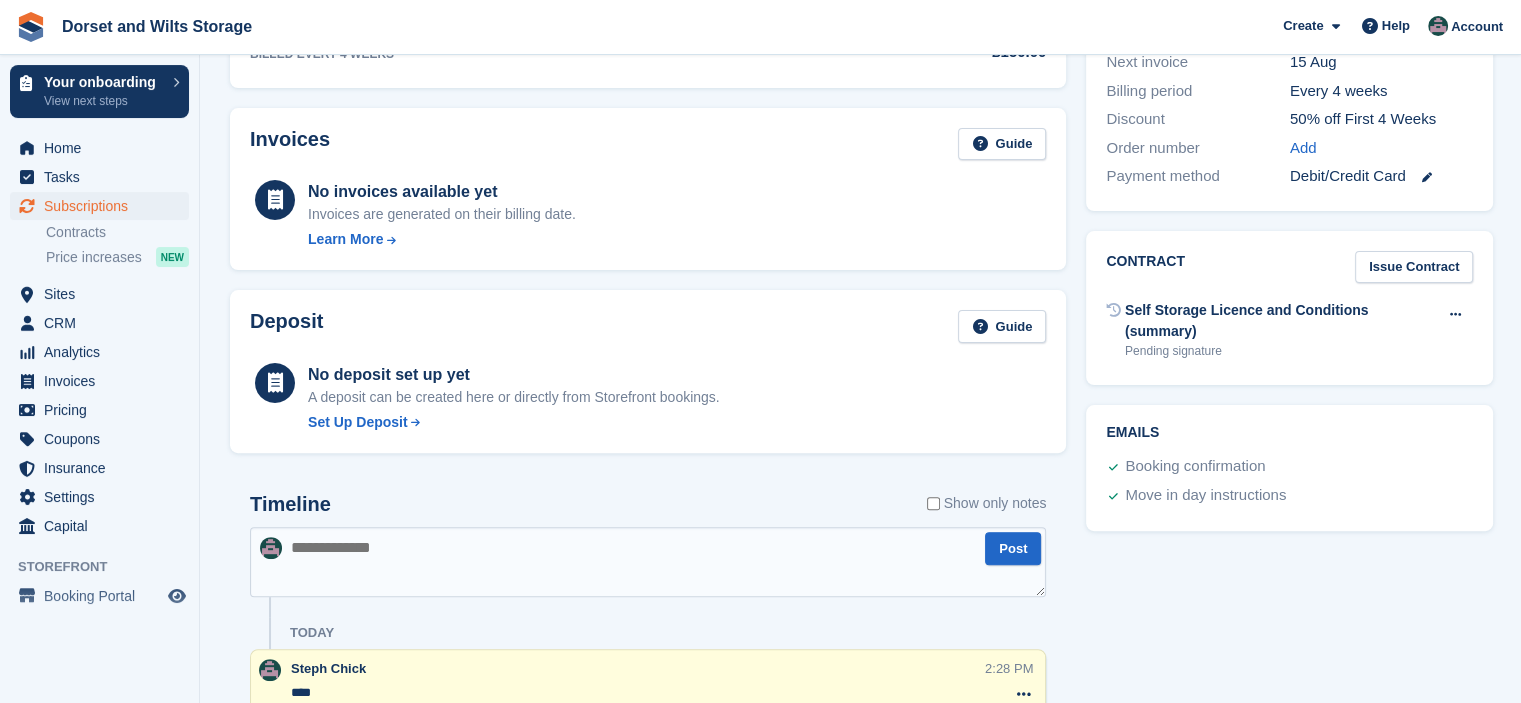 scroll, scrollTop: 235, scrollLeft: 0, axis: vertical 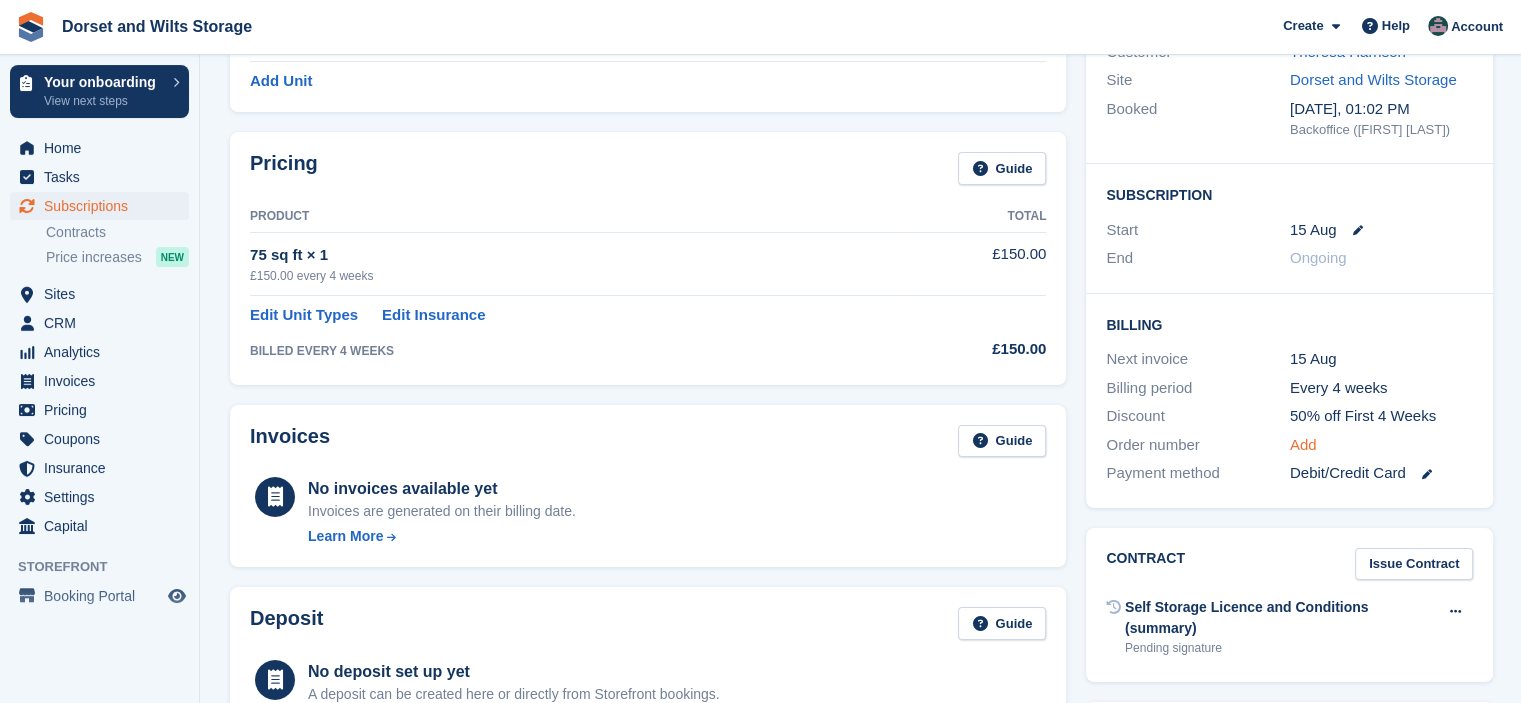 click on "Add" at bounding box center [1303, 445] 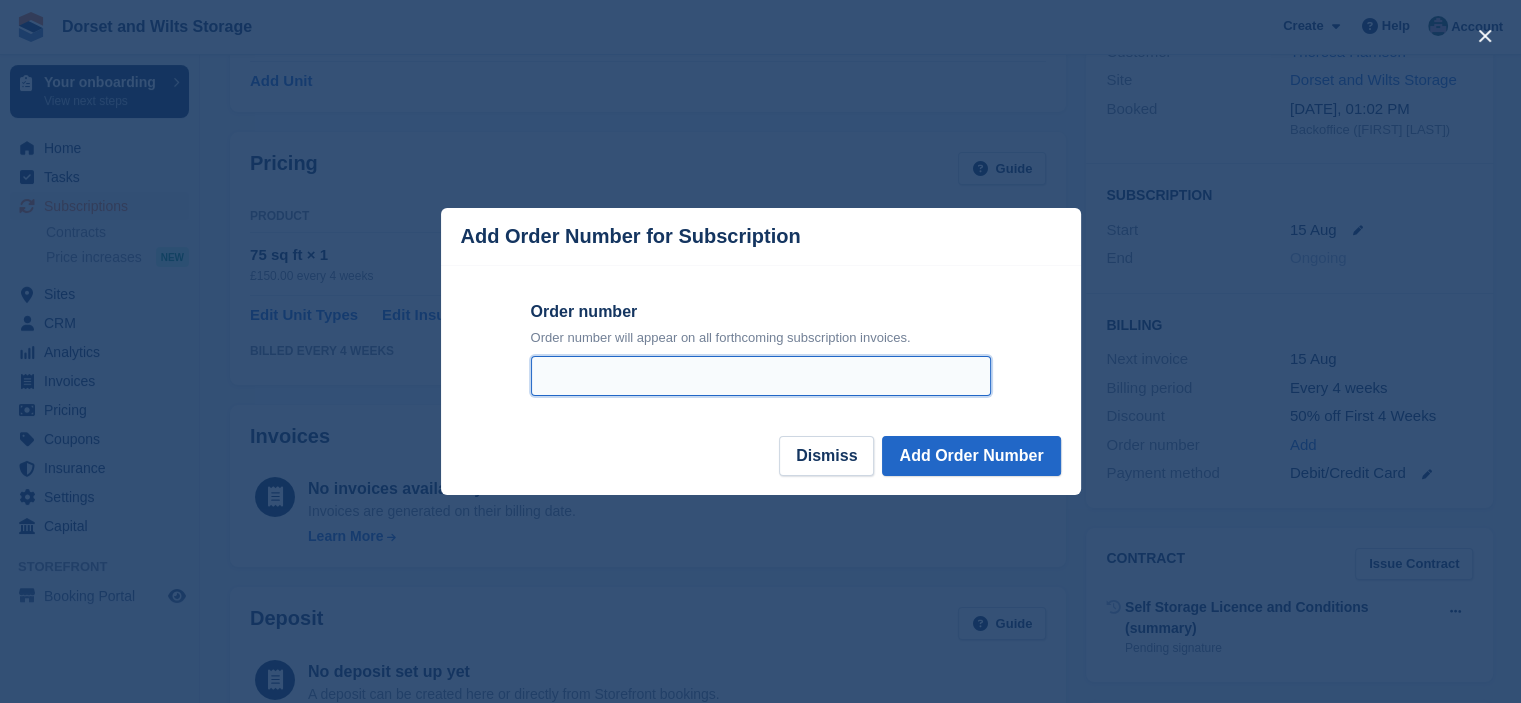 click on "Order number" at bounding box center (761, 376) 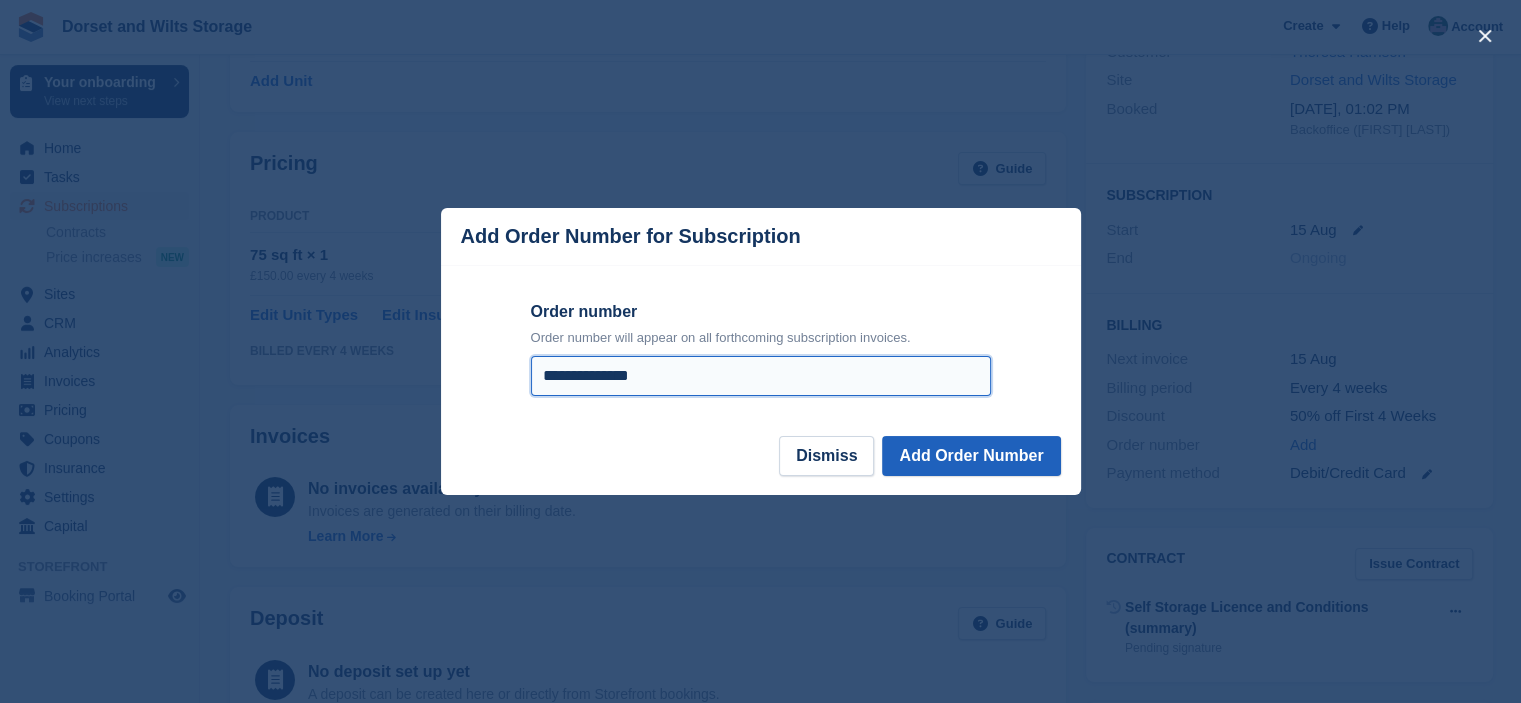 type on "**********" 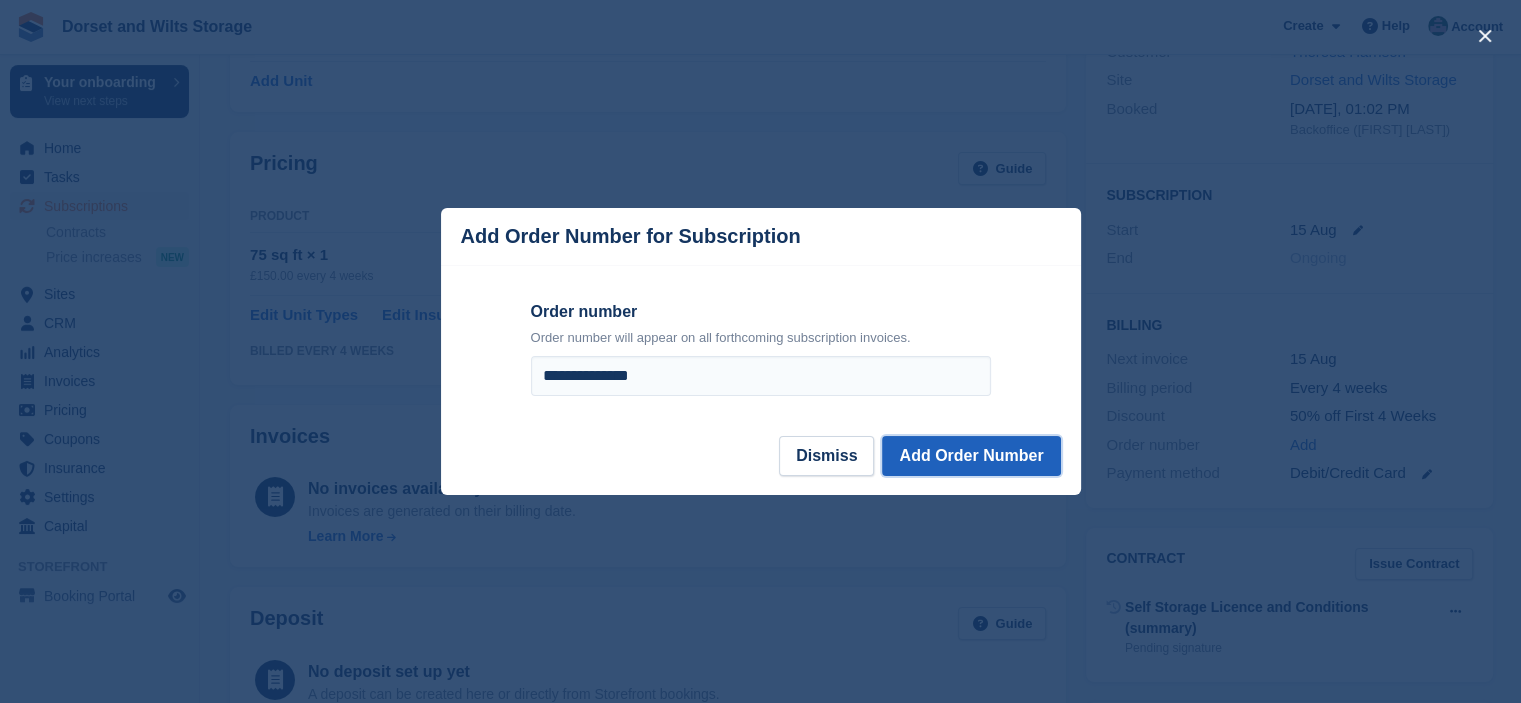 click on "Add Order Number" at bounding box center [971, 456] 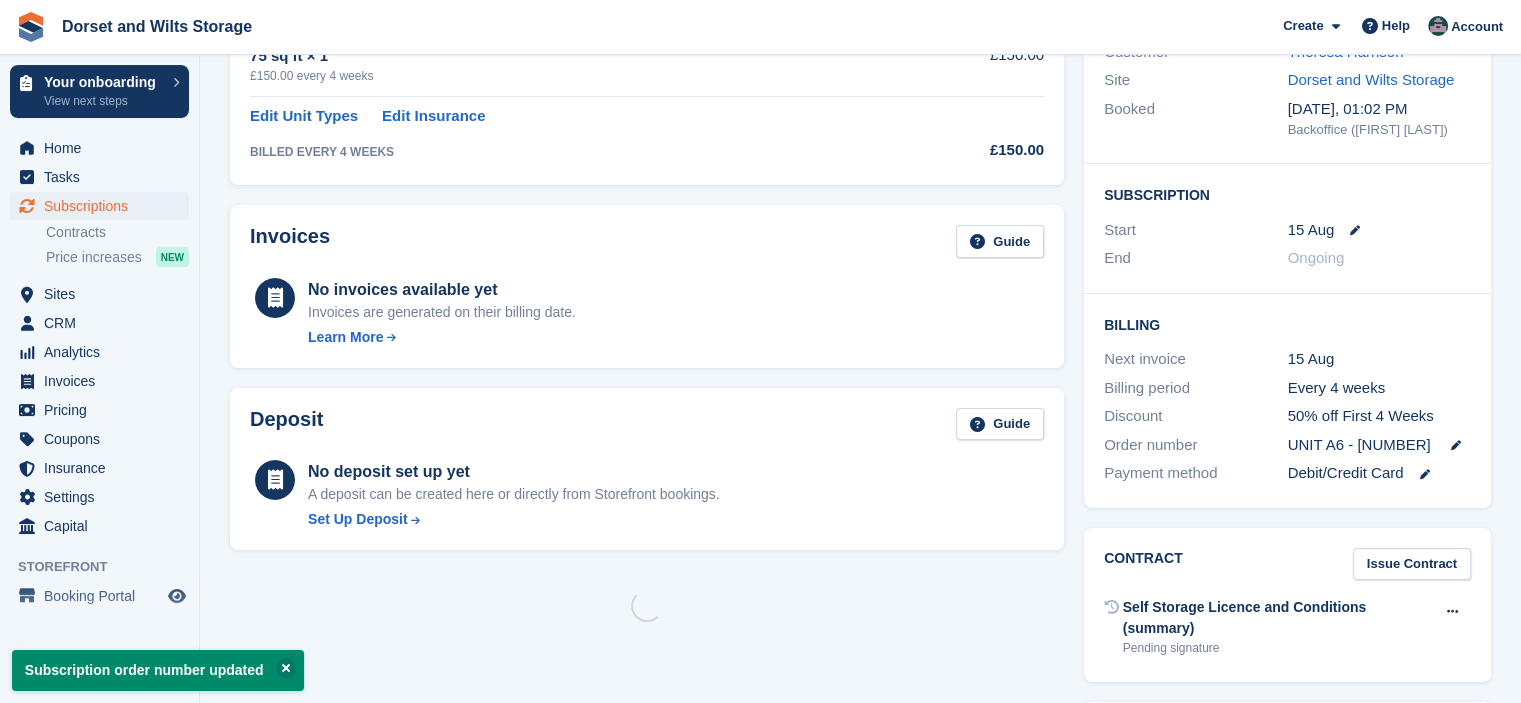 scroll, scrollTop: 0, scrollLeft: 0, axis: both 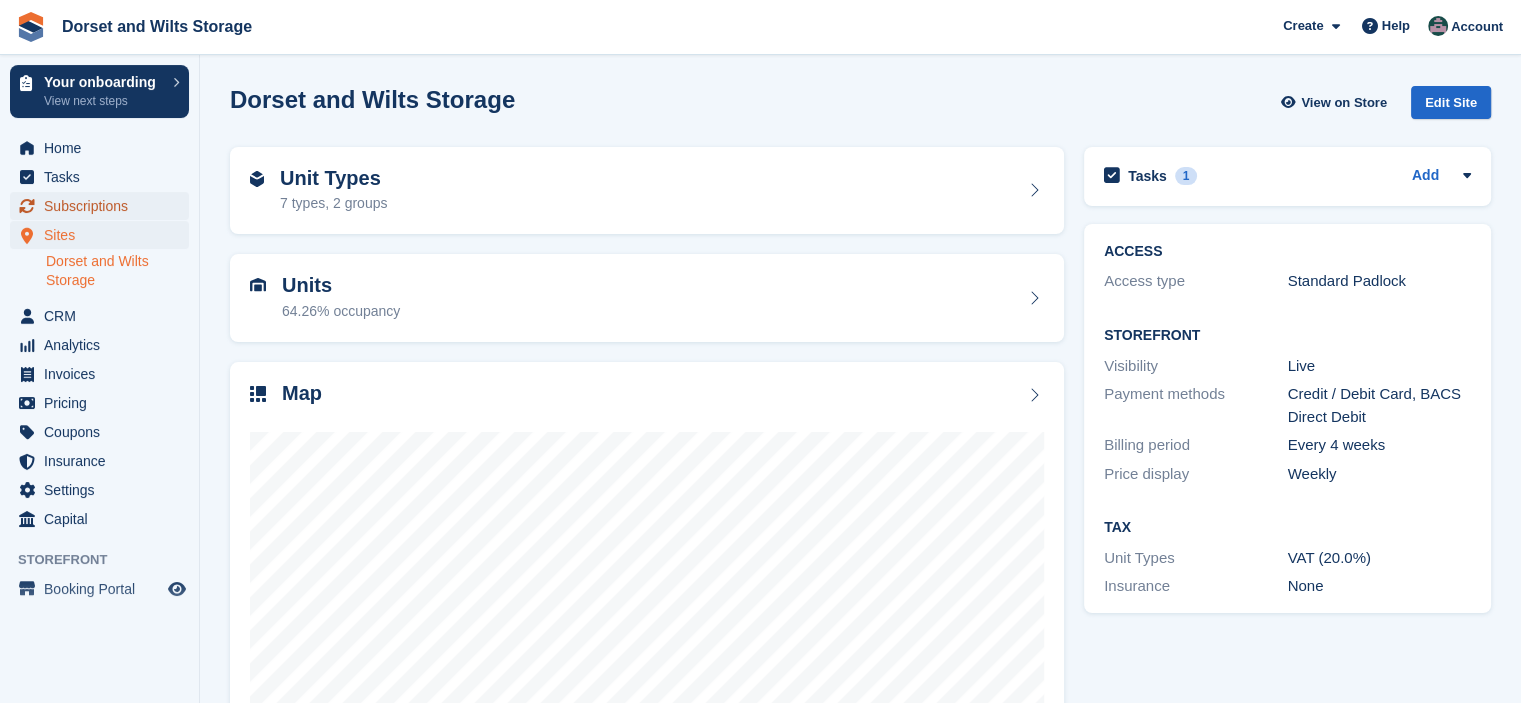 click on "Subscriptions" at bounding box center (104, 206) 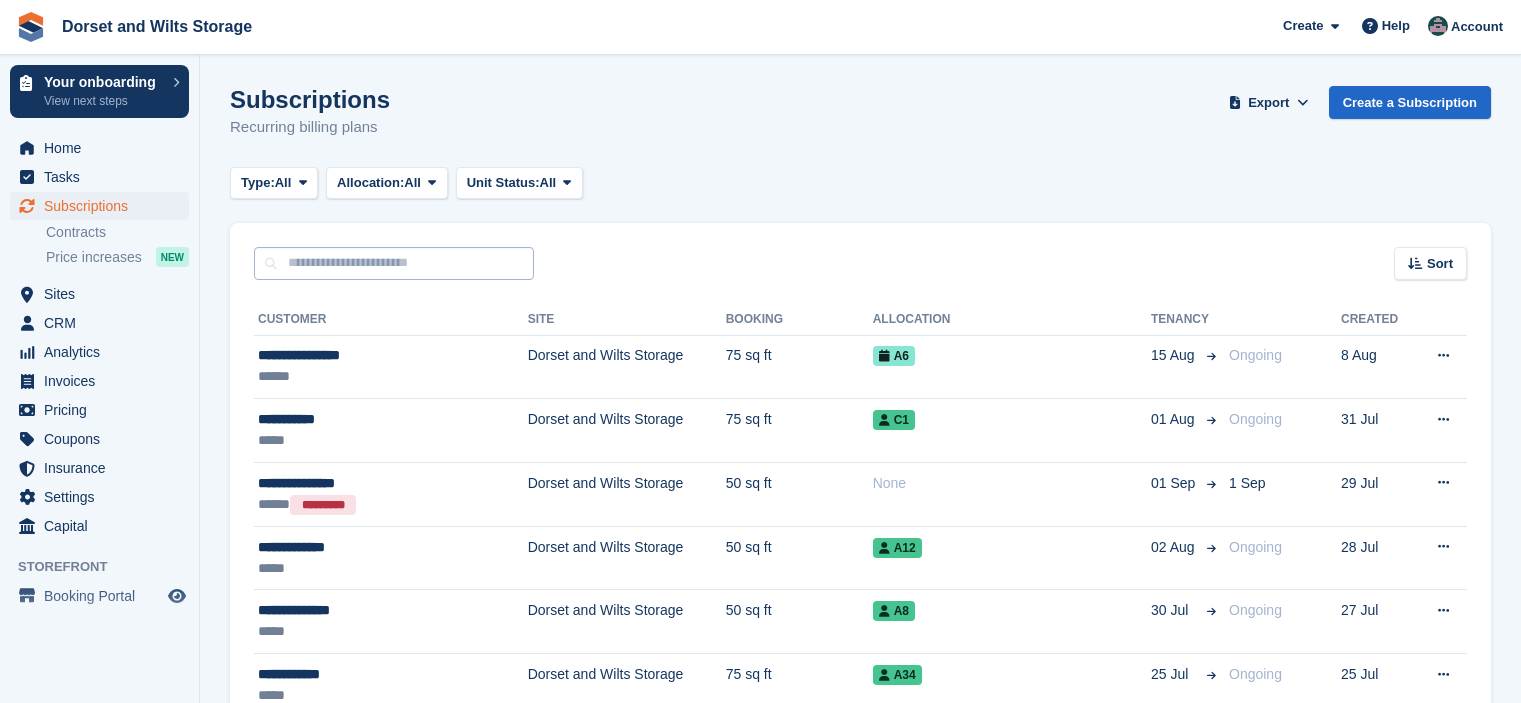 scroll, scrollTop: 0, scrollLeft: 0, axis: both 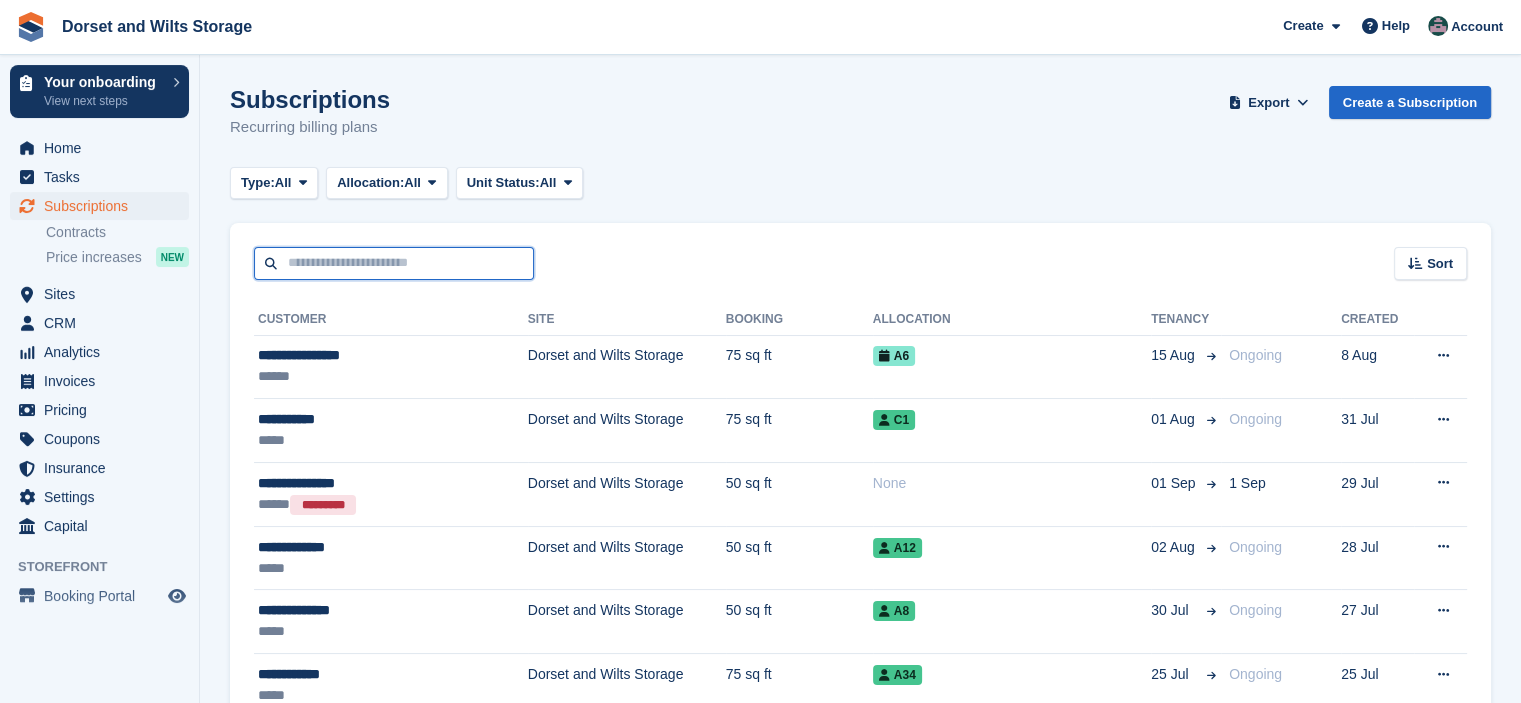 click at bounding box center [394, 263] 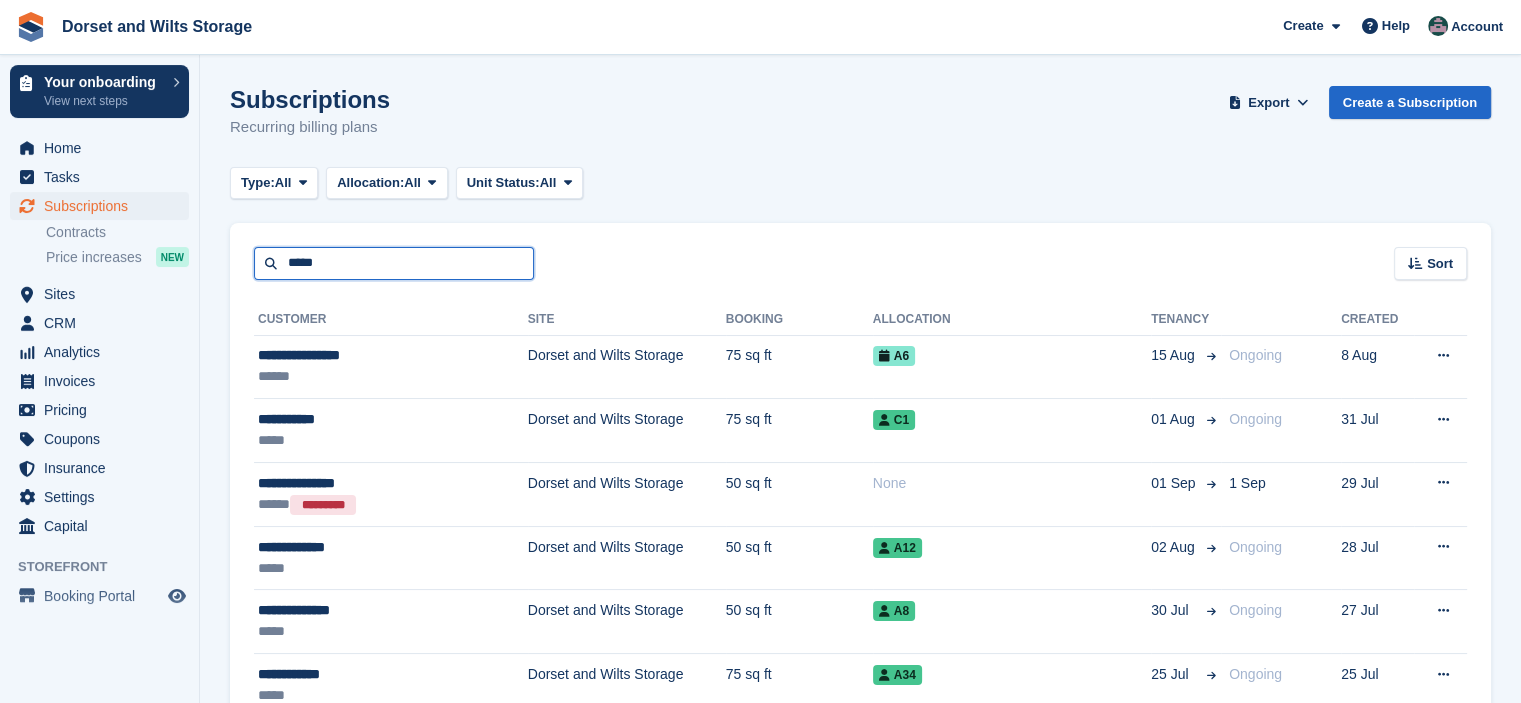 type on "*****" 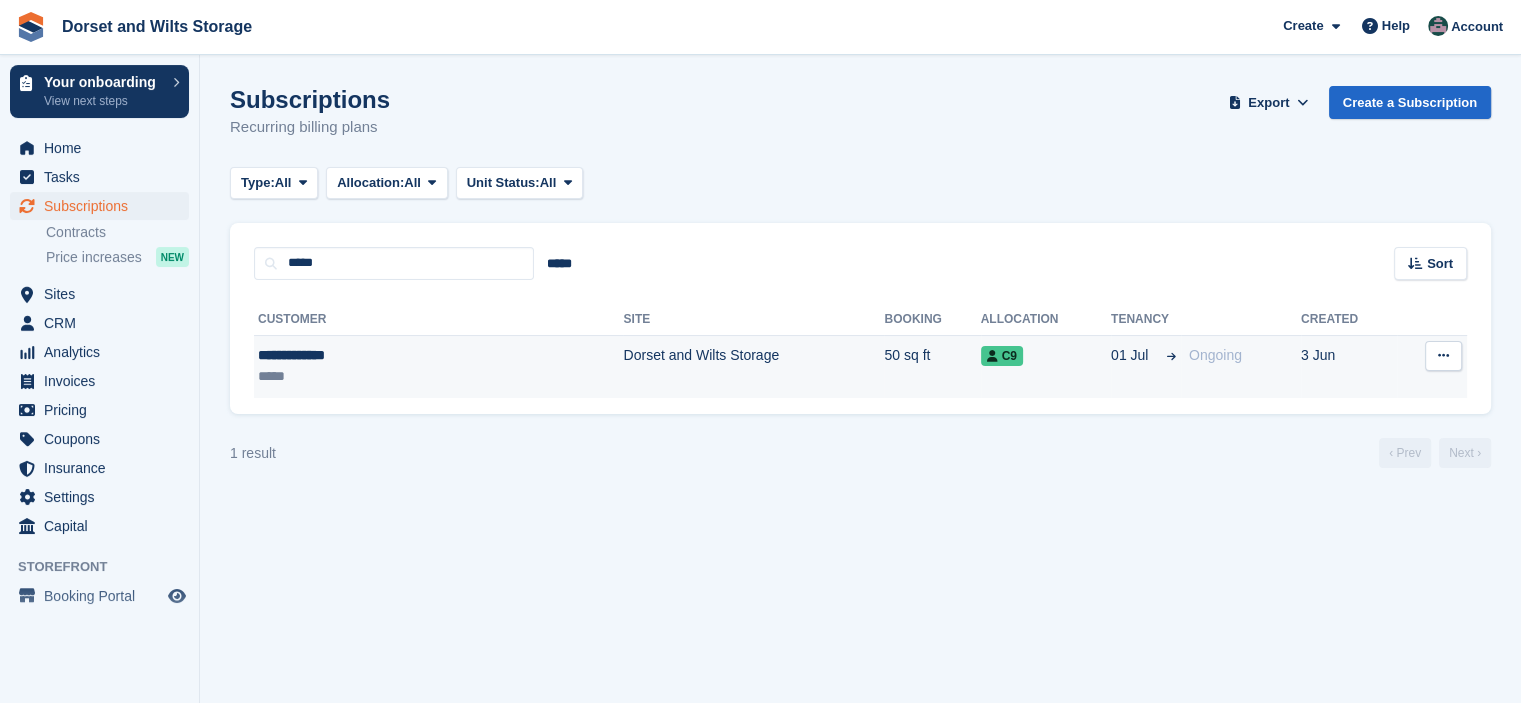click on "Dorset and Wilts Storage" at bounding box center (753, 366) 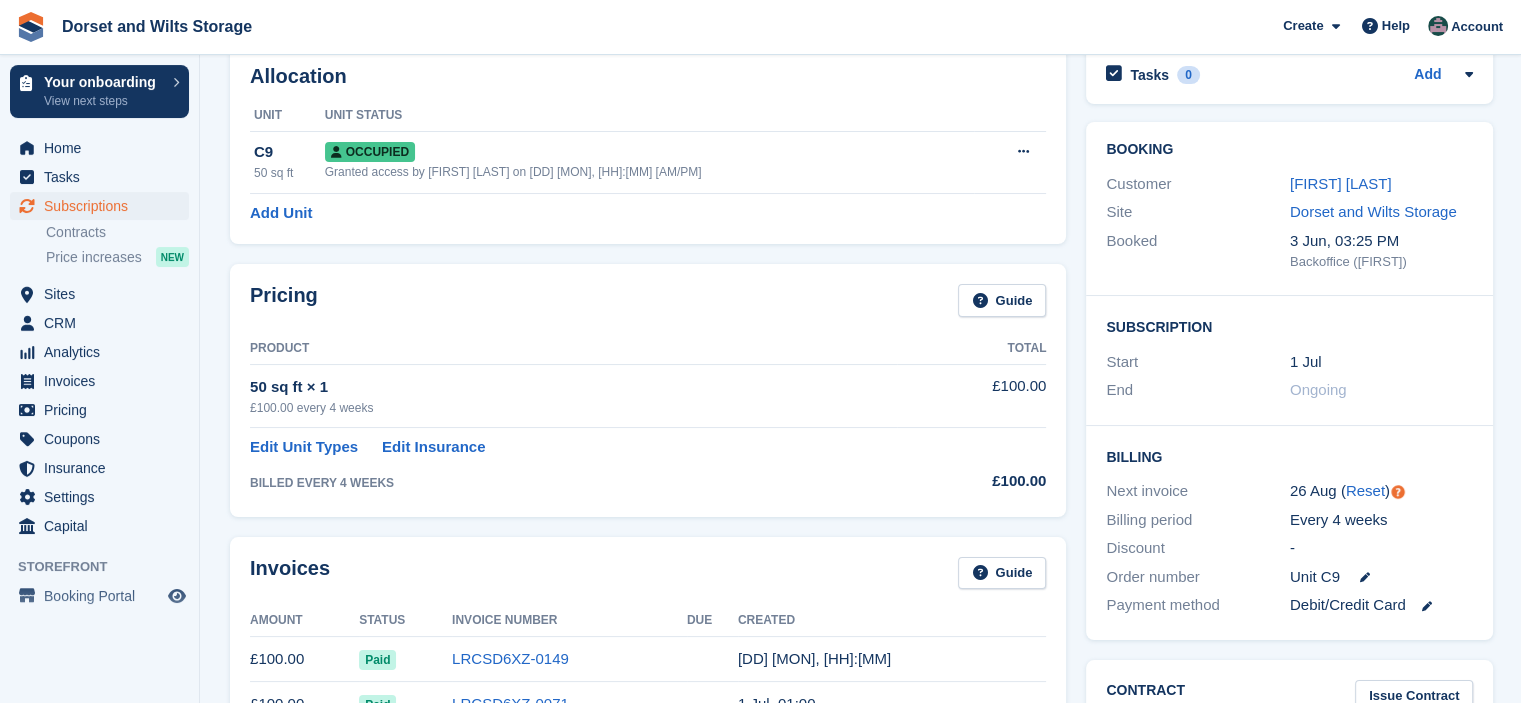 scroll, scrollTop: 300, scrollLeft: 0, axis: vertical 